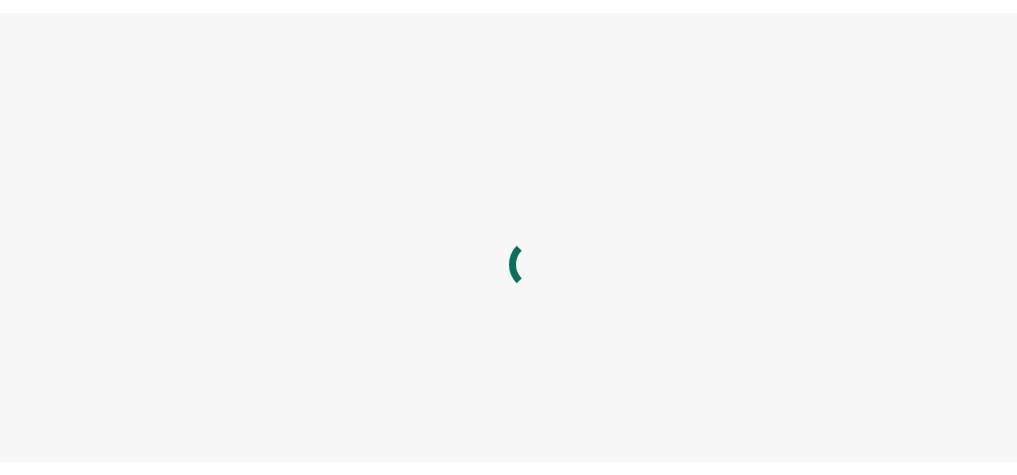 scroll, scrollTop: 0, scrollLeft: 0, axis: both 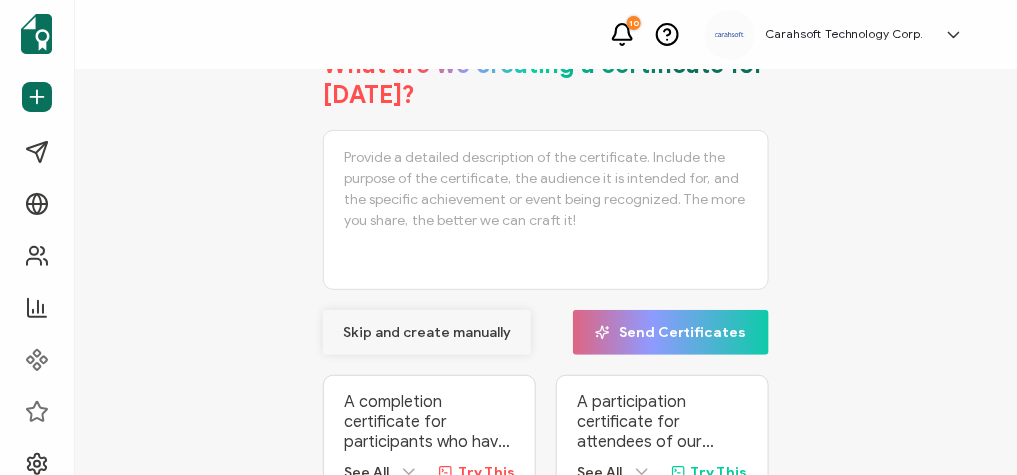 click on "Skip and create manually" at bounding box center [427, 333] 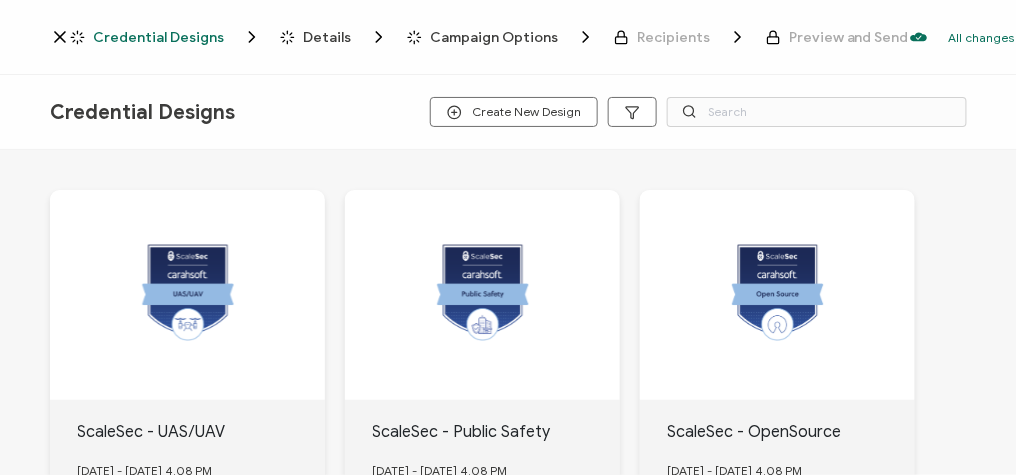 click on "Credential Designs" at bounding box center [158, 37] 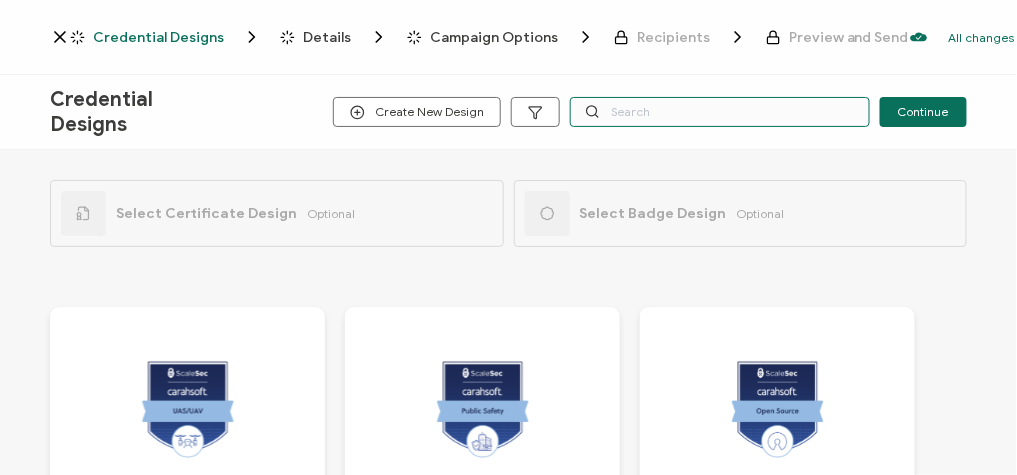 click at bounding box center [720, 112] 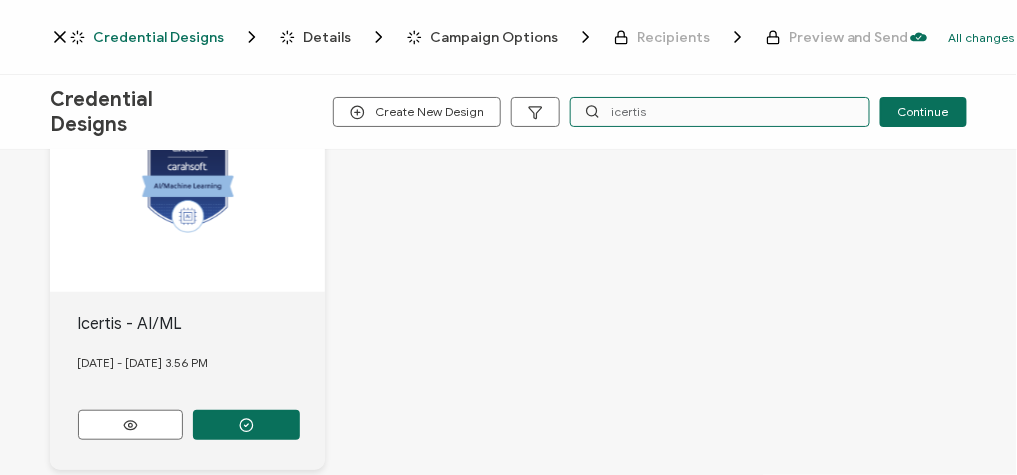 scroll, scrollTop: 240, scrollLeft: 0, axis: vertical 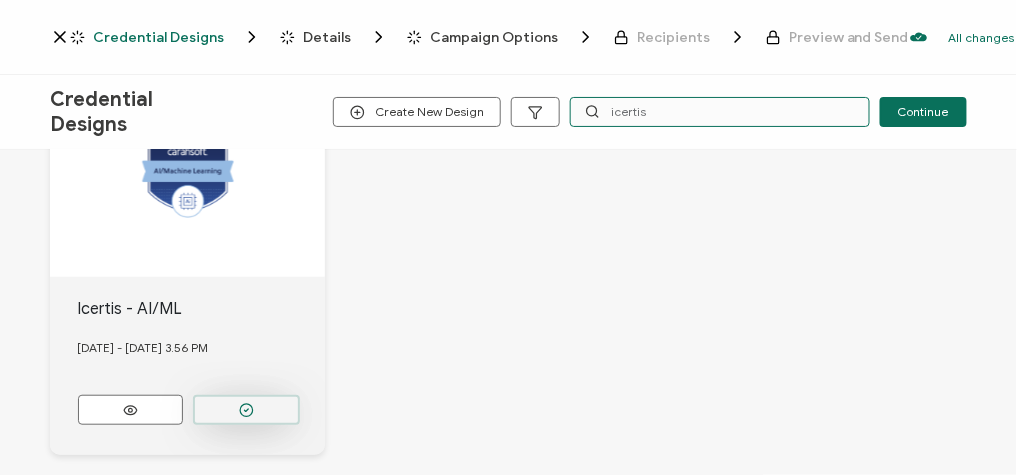 type on "icertis" 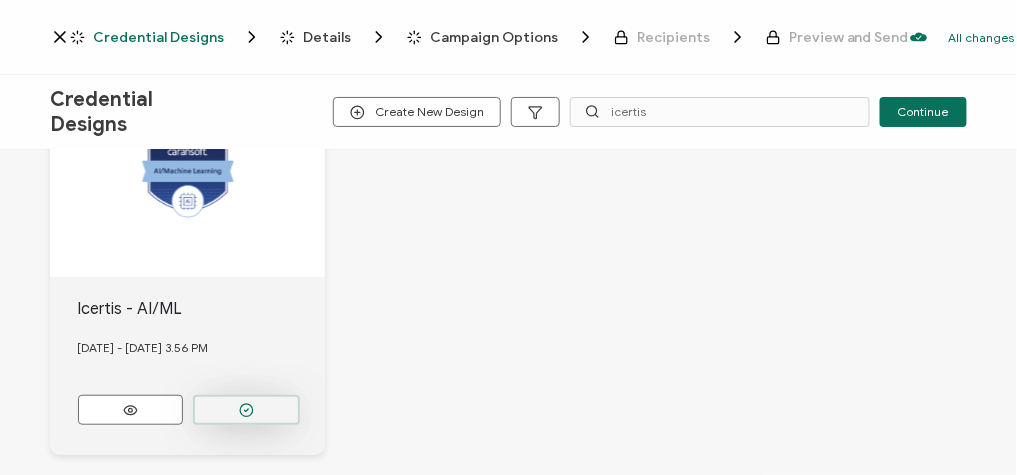 click at bounding box center (246, 410) 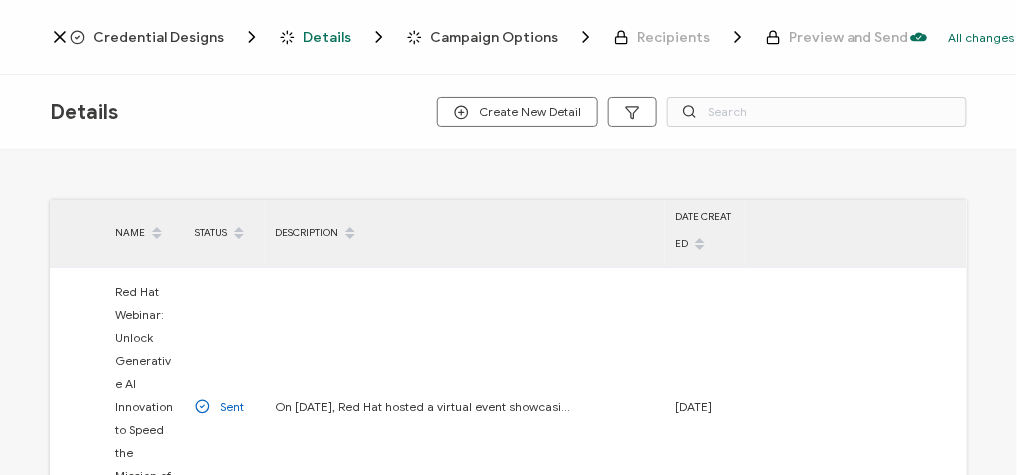 click on "Credential Designs" at bounding box center (158, 37) 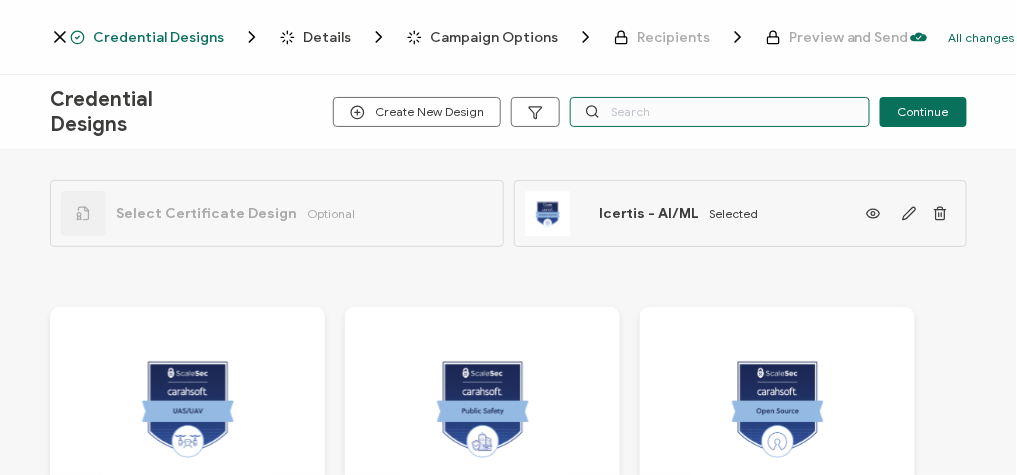 click at bounding box center [720, 112] 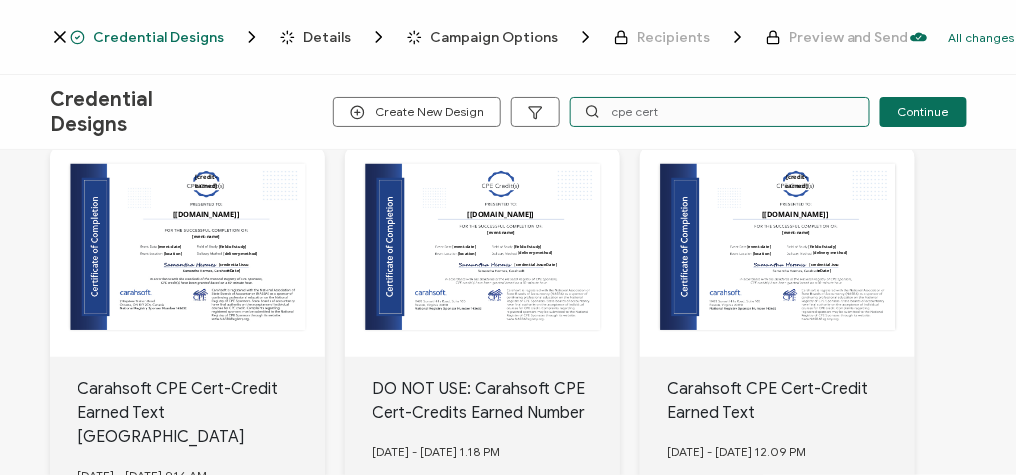 scroll, scrollTop: 240, scrollLeft: 0, axis: vertical 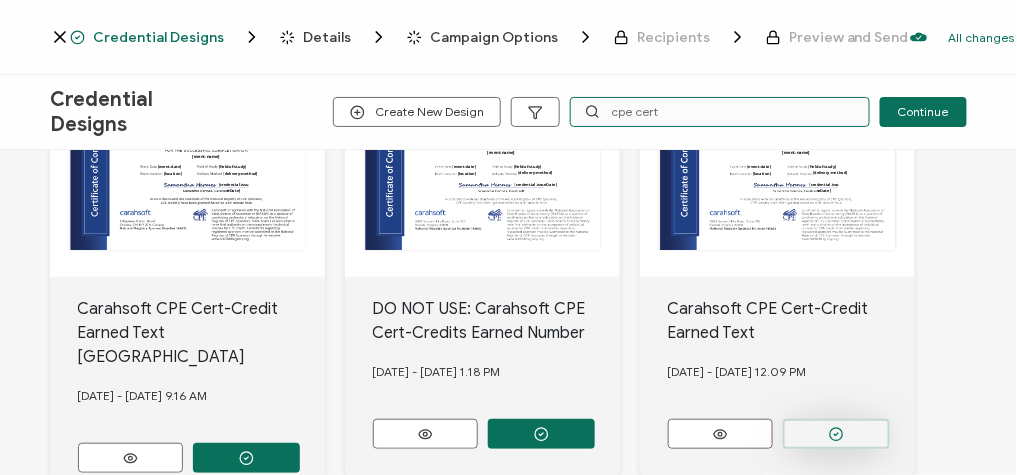 type on "cpe cert" 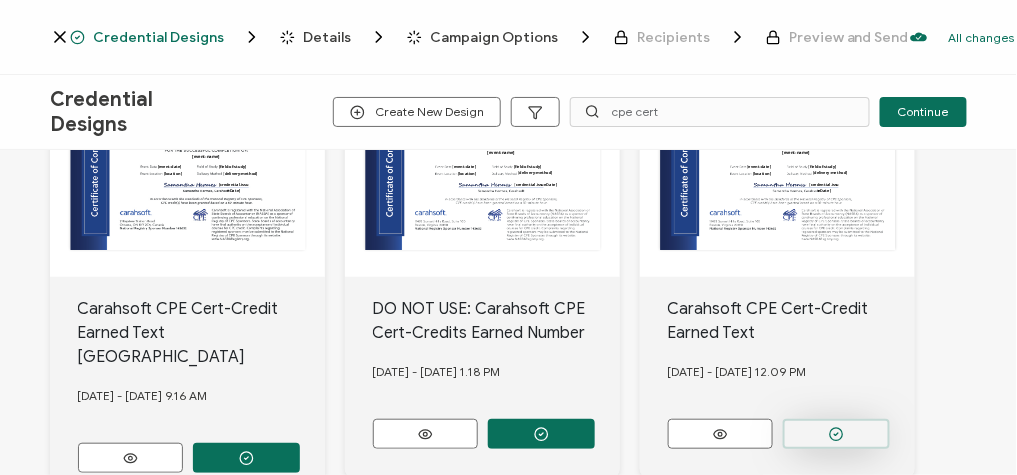 click 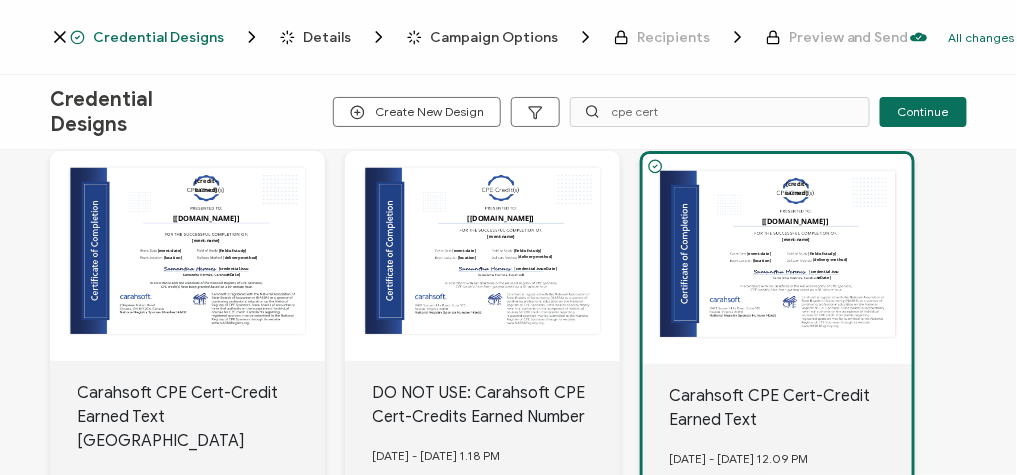 scroll, scrollTop: 0, scrollLeft: 0, axis: both 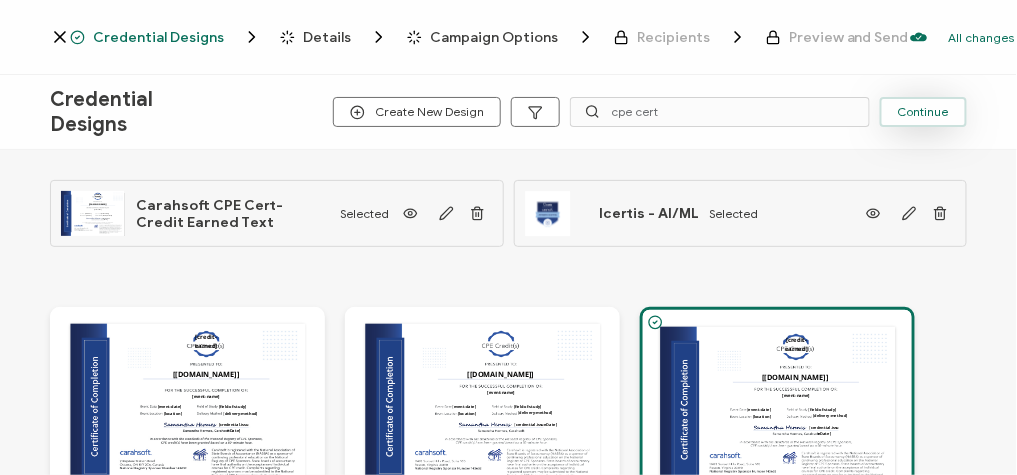 click on "Continue" at bounding box center [923, 112] 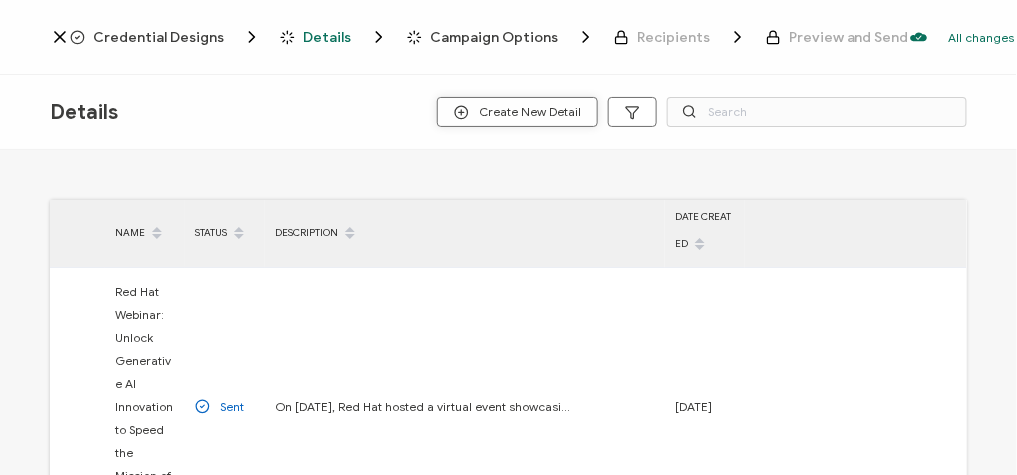 click on "Create New Detail" at bounding box center [517, 112] 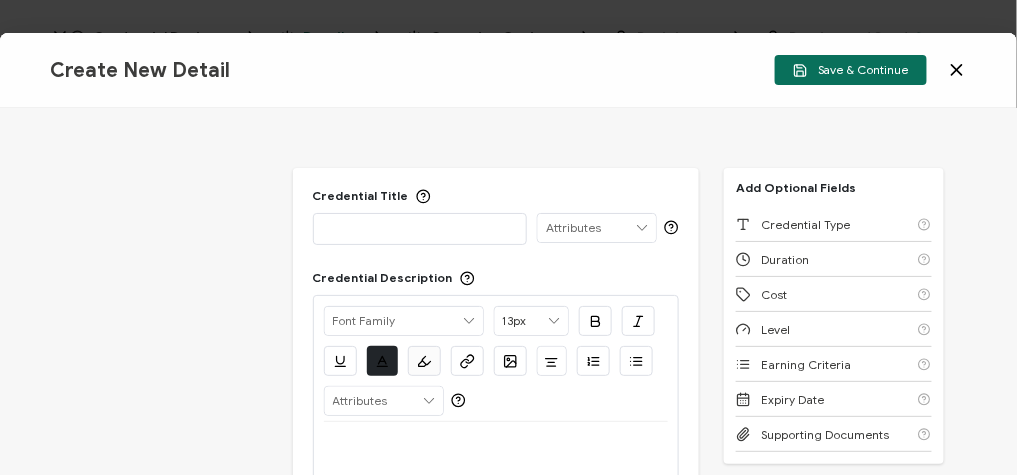 click at bounding box center (420, 228) 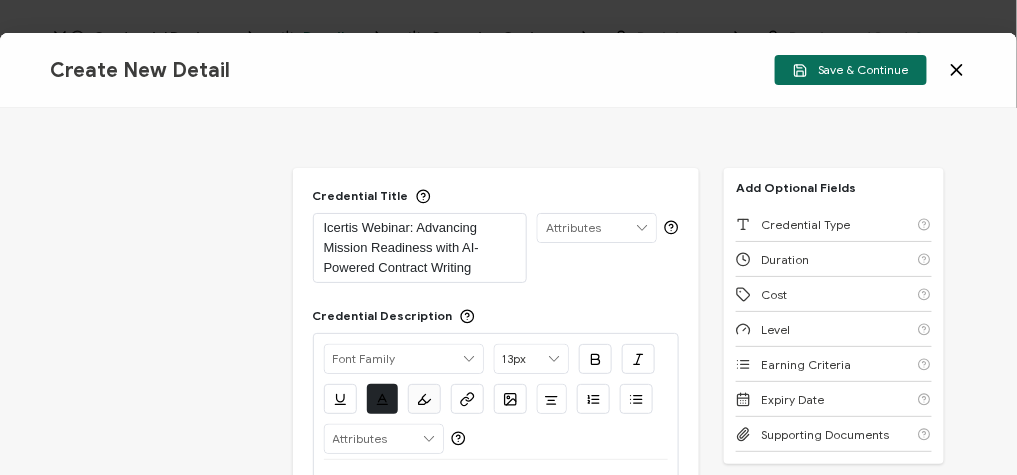 scroll, scrollTop: 0, scrollLeft: 0, axis: both 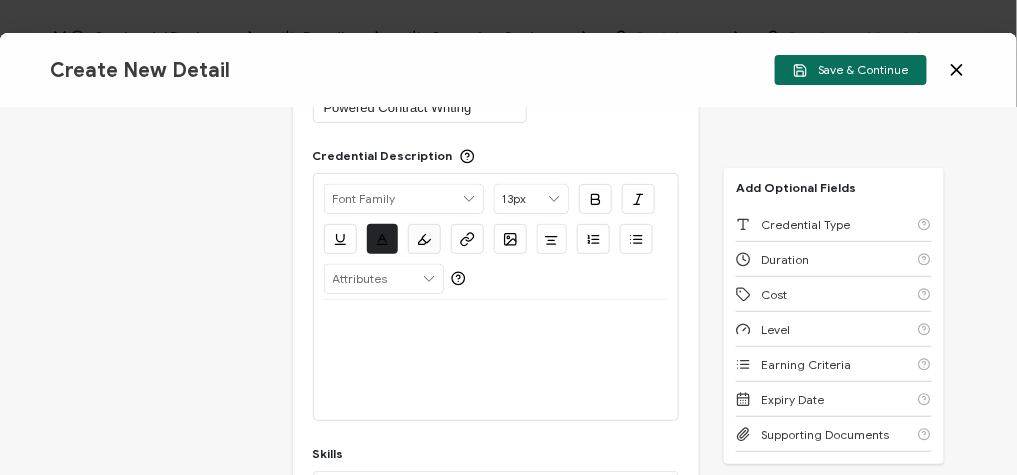 click at bounding box center [496, 324] 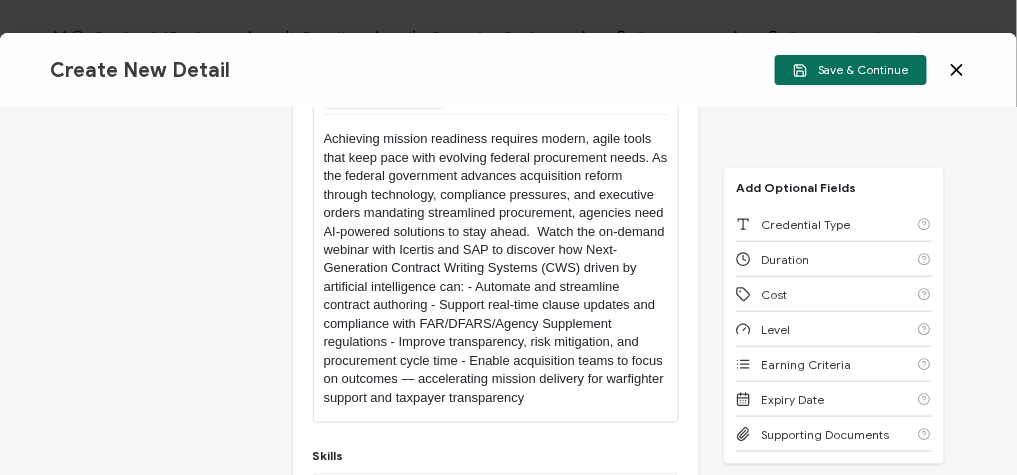 scroll, scrollTop: 400, scrollLeft: 0, axis: vertical 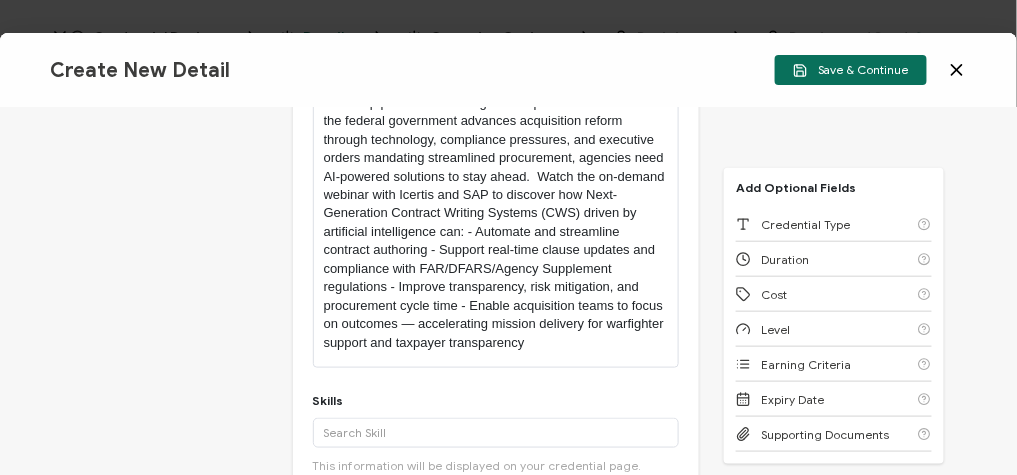click on "Achieving mission readiness requires modern, agile tools that keep pace with evolving federal procurement needs. As the federal government advances acquisition reform through technology, compliance pressures, and executive orders mandating streamlined procurement, agencies need AI-powered solutions to stay ahead.  Watch the on-demand webinar with Icertis and SAP to discover how Next-Generation Contract Writing Systems (CWS) driven by artificial intelligence can: - Automate and streamline contract authoring - Support real-time clause updates and compliance with FAR/DFARS/Agency Supplement regulations - Improve transparency, risk mitigation, and procurement cycle time - Enable acquisition teams to focus on outcomes — accelerating mission delivery for warfighter support and taxpayer transparency" at bounding box center (496, 213) 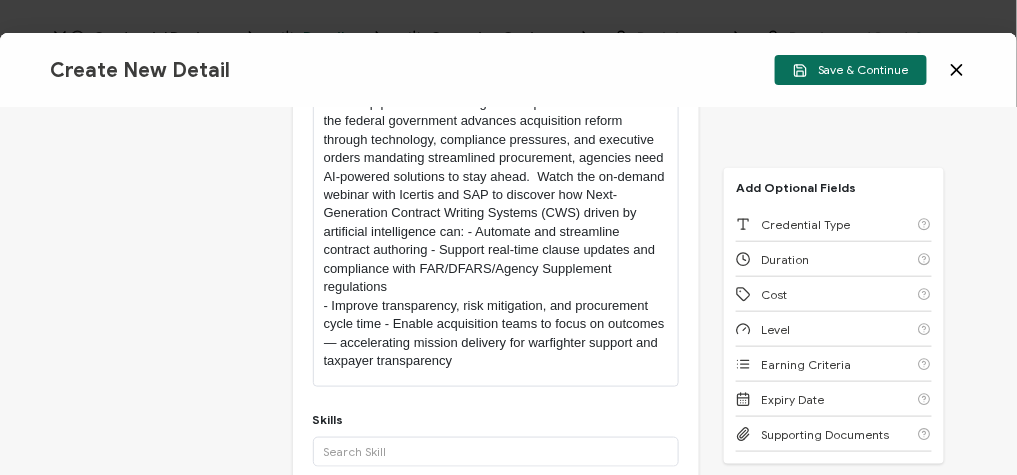 click on "Achieving mission readiness requires modern, agile tools that keep pace with evolving federal procurement needs. As the federal government advances acquisition reform through technology, compliance pressures, and executive orders mandating streamlined procurement, agencies need AI-powered solutions to stay ahead.  Watch the on-demand webinar with Icertis and SAP to discover how Next-Generation Contract Writing Systems (CWS) driven by artificial intelligence can: - Automate and streamline contract authoring - Support real-time clause updates and compliance with FAR/DFARS/Agency Supplement regulations" at bounding box center [496, 185] 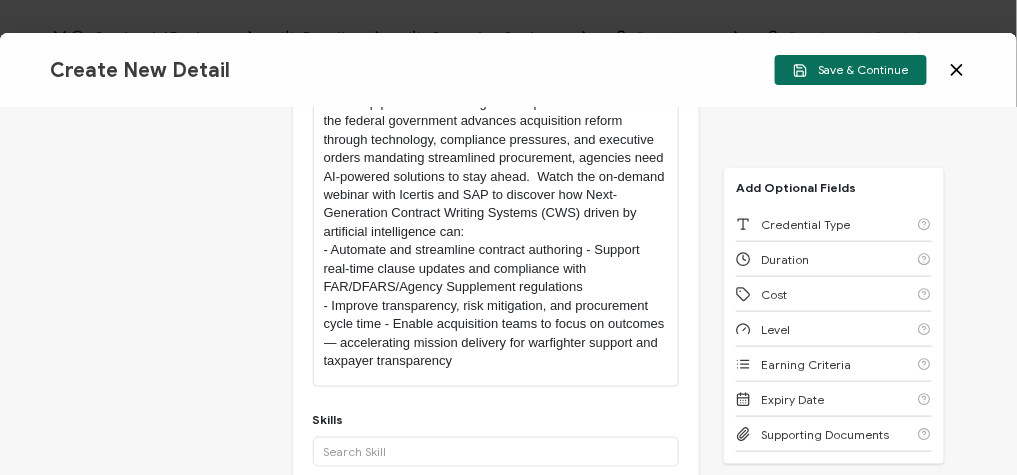 click on "- Automate and streamline contract authoring - Support real-time clause updates and compliance with FAR/DFARS/Agency Supplement regulations" at bounding box center [496, 268] 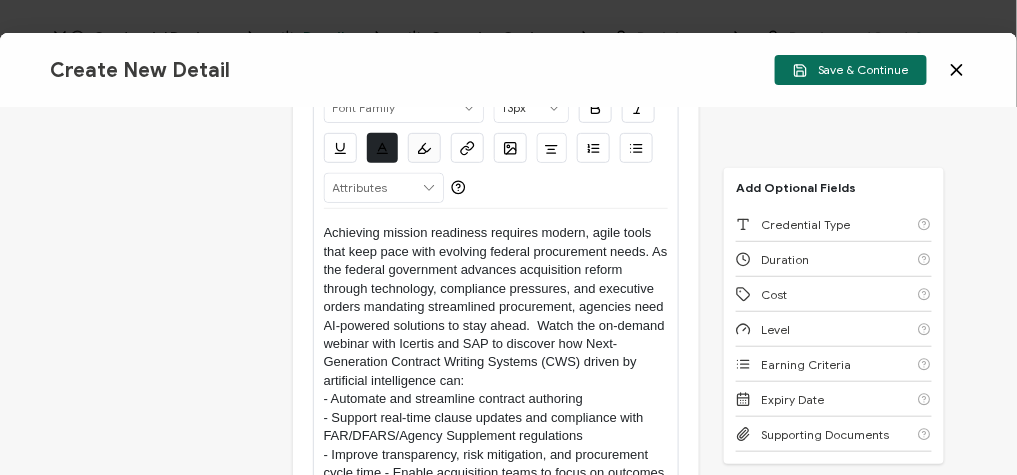 scroll, scrollTop: 240, scrollLeft: 0, axis: vertical 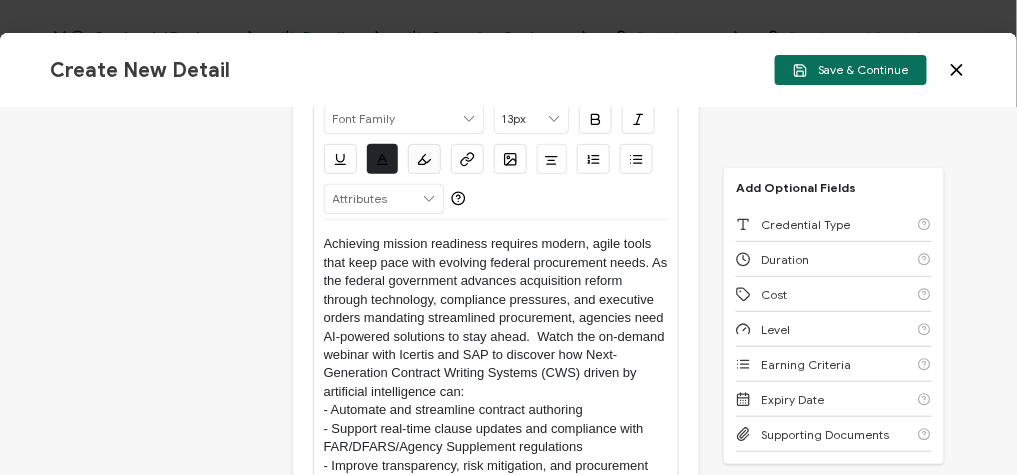 click on "Achieving mission readiness requires modern, agile tools that keep pace with evolving federal procurement needs. As the federal government advances acquisition reform through technology, compliance pressures, and executive orders mandating streamlined procurement, agencies need AI-powered solutions to stay ahead.  Watch the on-demand webinar with Icertis and SAP to discover how Next-Generation Contract Writing Systems (CWS) driven by artificial intelligence can:" at bounding box center [496, 318] 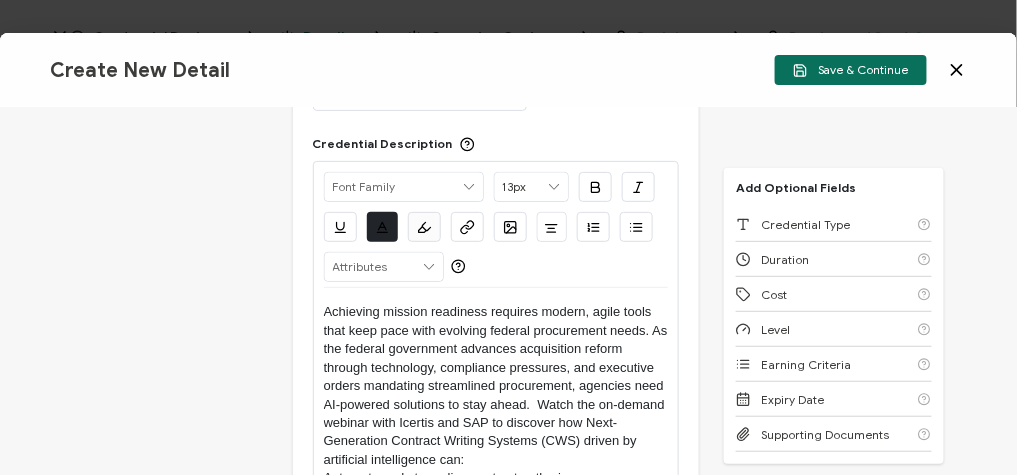 scroll, scrollTop: 160, scrollLeft: 0, axis: vertical 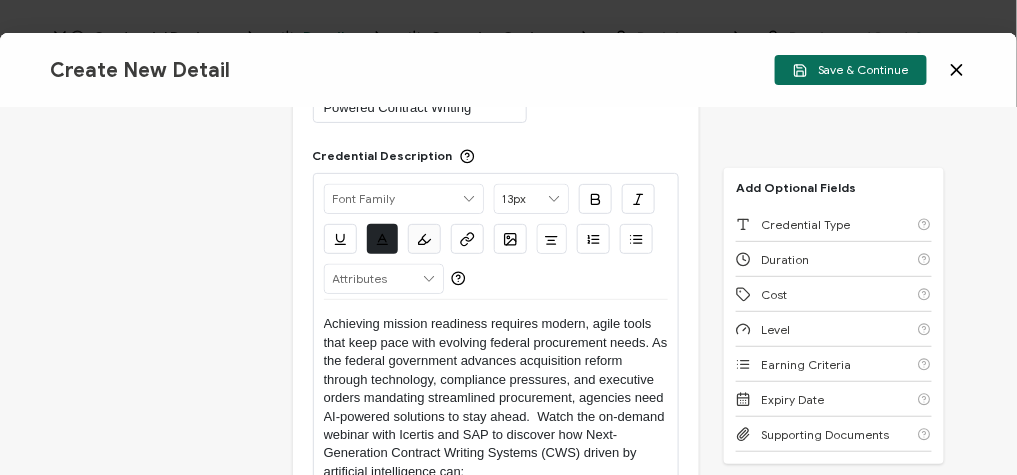 click at bounding box center [636, 239] 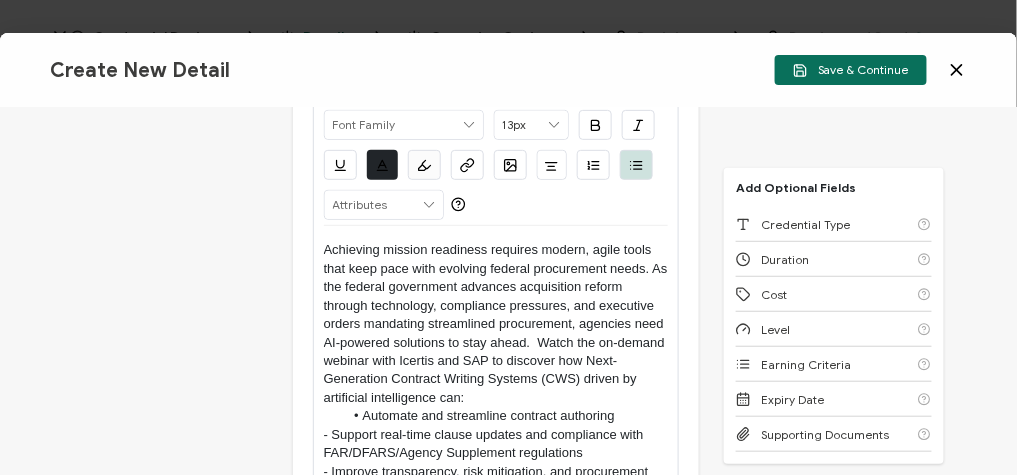 scroll, scrollTop: 320, scrollLeft: 0, axis: vertical 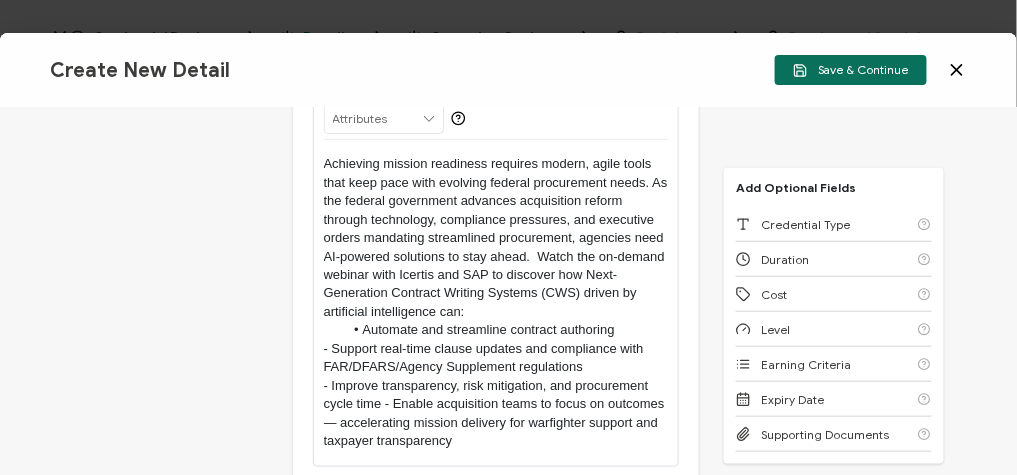 click on "- Support real-time clause updates and compliance with FAR/DFARS/Agency Supplement regulations" at bounding box center [496, 358] 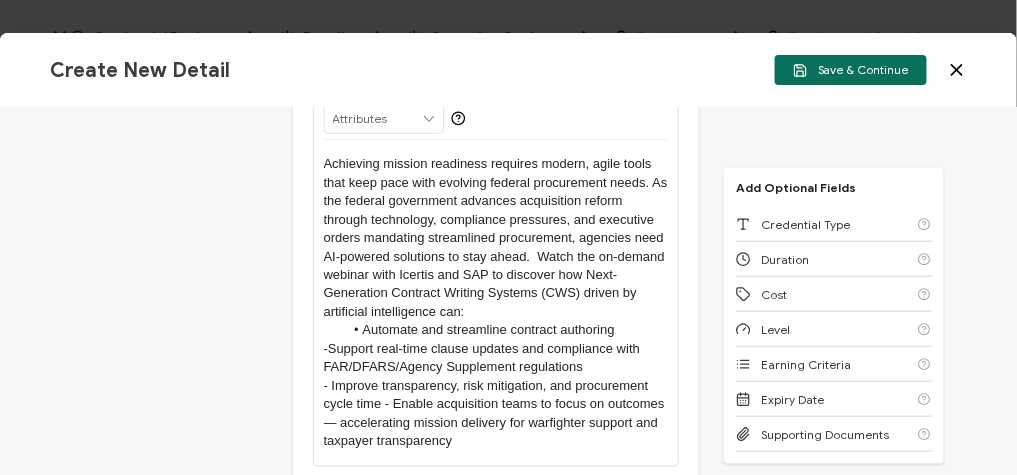 type 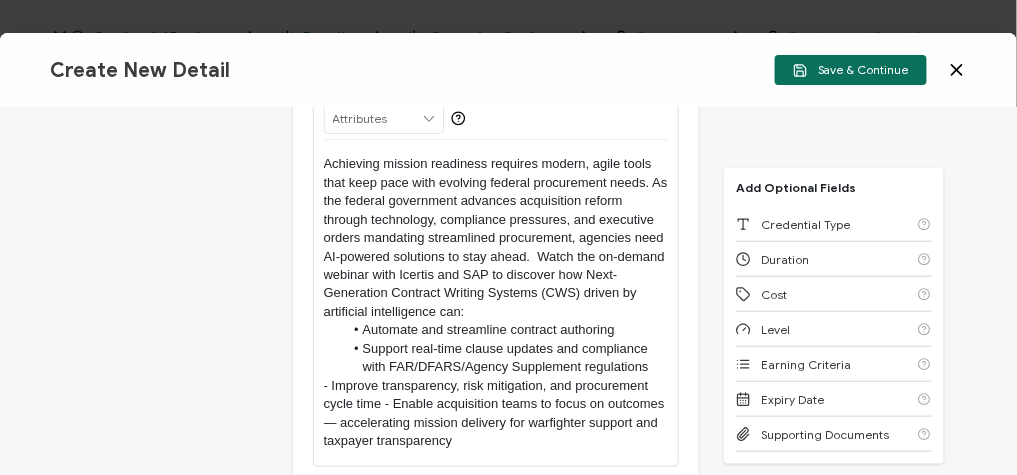 click on "- Improve transparency, risk mitigation, and procurement cycle time - Enable acquisition teams to focus on outcomes — accelerating mission delivery for warfighter support and taxpayer transparency" at bounding box center (496, 414) 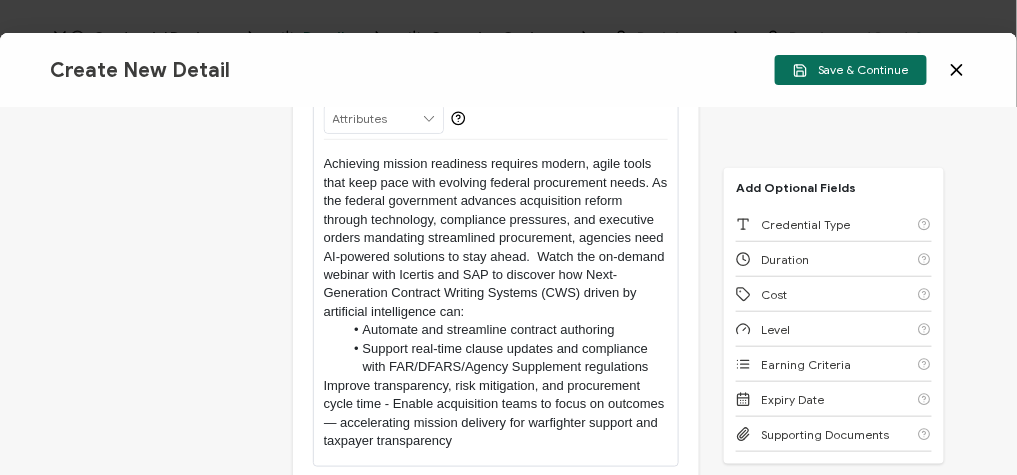 click on "Improve transparency, risk mitigation, and procurement cycle time - Enable acquisition teams to focus on outcomes — accelerating mission delivery for warfighter support and taxpayer transparency" at bounding box center [496, 414] 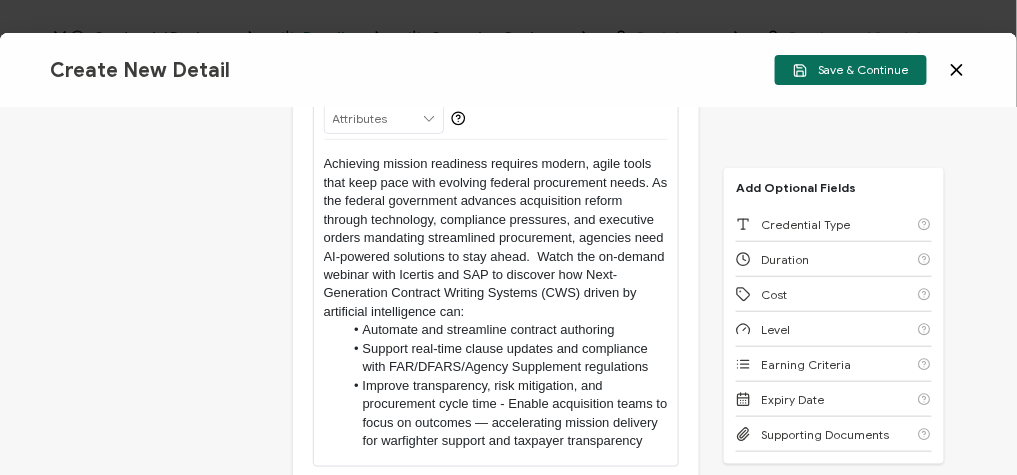 click on "Improve transparency, risk mitigation, and procurement cycle time - Enable acquisition teams to focus on outcomes — accelerating mission delivery for warfighter support and taxpayer transparency" at bounding box center [505, 414] 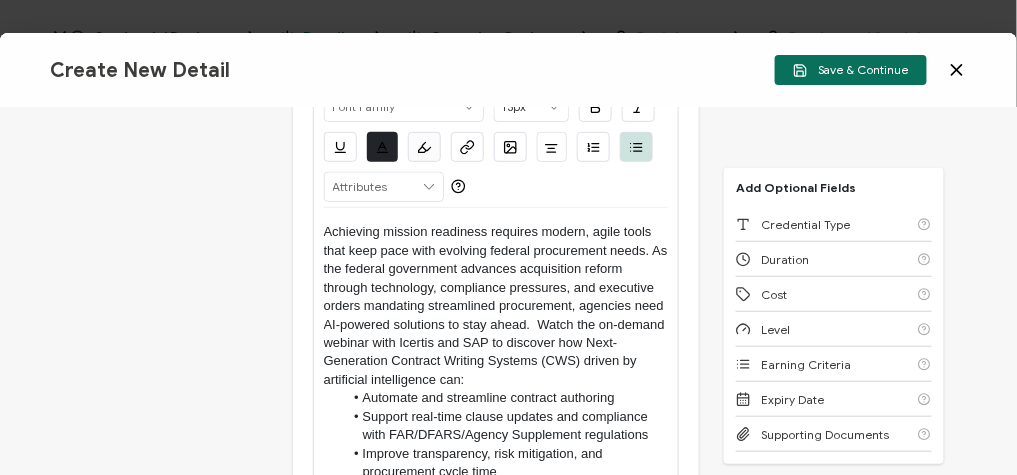 scroll, scrollTop: 240, scrollLeft: 0, axis: vertical 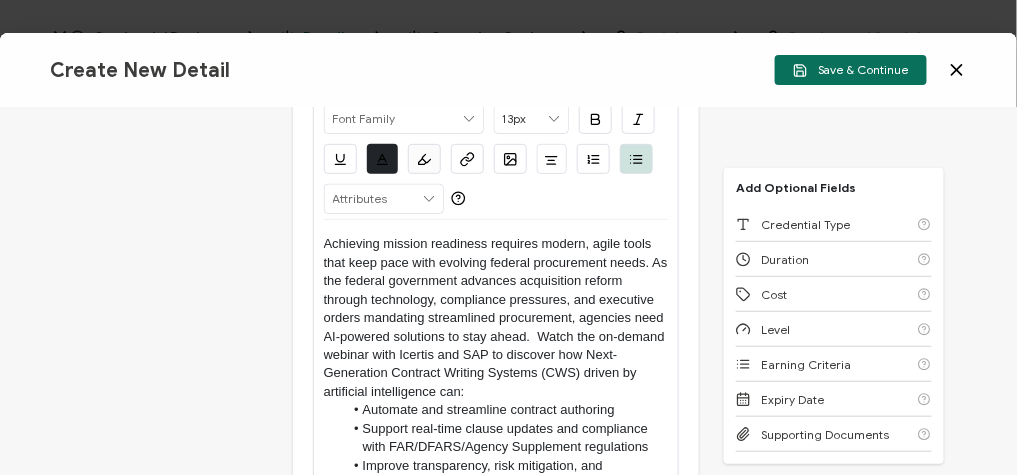 click on "Achieving mission readiness requires modern, agile tools that keep pace with evolving federal procurement needs. As the federal government advances acquisition reform through technology, compliance pressures, and executive orders mandating streamlined procurement, agencies need AI-powered solutions to stay ahead.  Watch the on-demand webinar with Icertis and SAP to discover how Next-Generation Contract Writing Systems (CWS) driven by artificial intelligence can:" at bounding box center (496, 318) 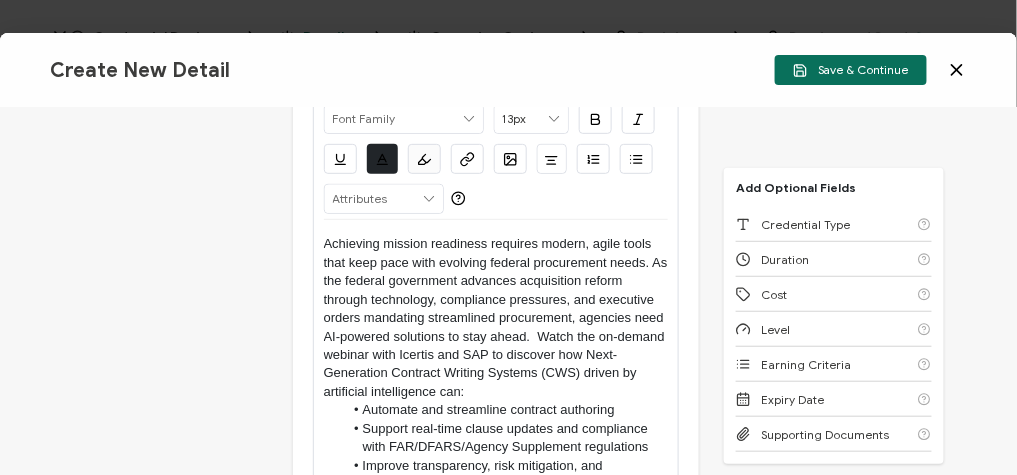 click on "Achieving mission readiness requires modern, agile tools that keep pace with evolving federal procurement needs. As the federal government advances acquisition reform through technology, compliance pressures, and executive orders mandating streamlined procurement, agencies need AI-powered solutions to stay ahead.  Watch the on-demand webinar with Icertis and SAP to discover how Next-Generation Contract Writing Systems (CWS) driven by artificial intelligence can:" at bounding box center [496, 318] 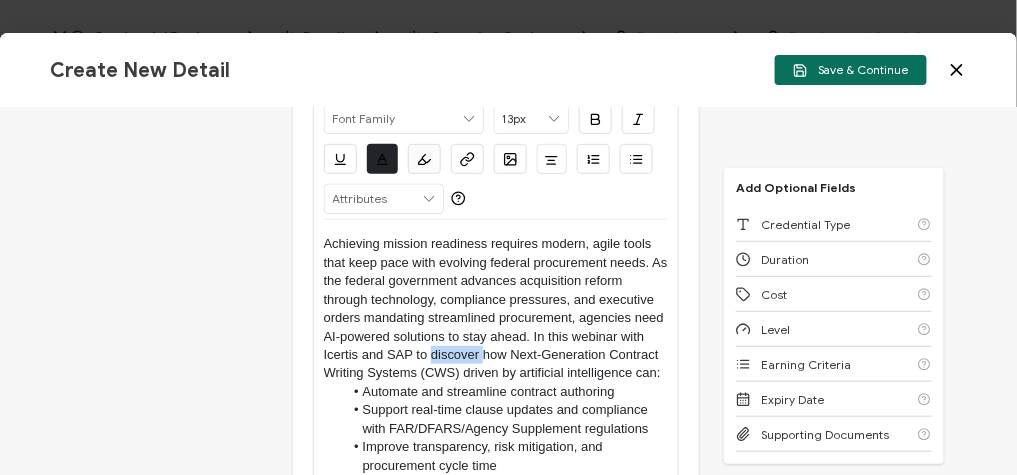 drag, startPoint x: 480, startPoint y: 353, endPoint x: 430, endPoint y: 356, distance: 50.08992 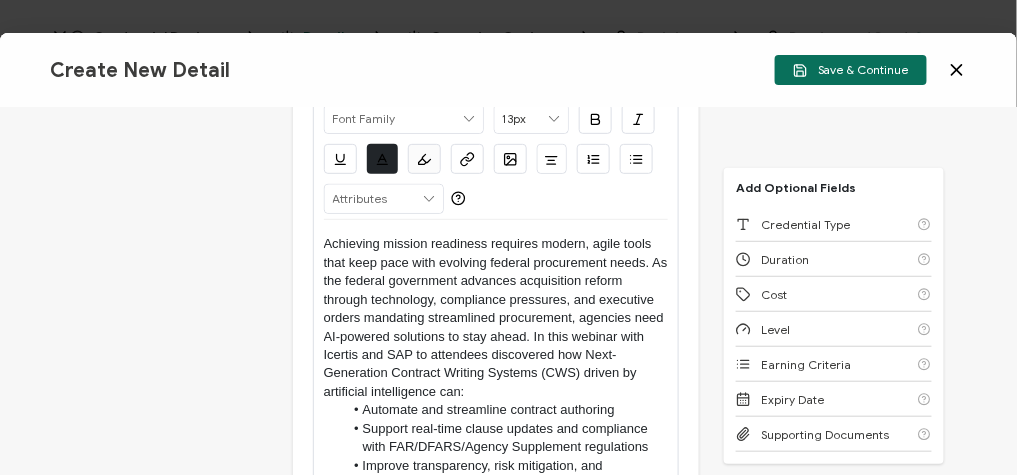 click on "Achieving mission readiness requires modern, agile tools that keep pace with evolving federal procurement needs. As the federal government advances acquisition reform through technology, compliance pressures, and executive orders mandating streamlined procurement, agencies need AI-powered solutions to stay ahead. In this webinar with Icertis and SAP to attendees discovered how Next-Generation Contract Writing Systems (CWS) driven by artificial intelligence can:" at bounding box center (496, 318) 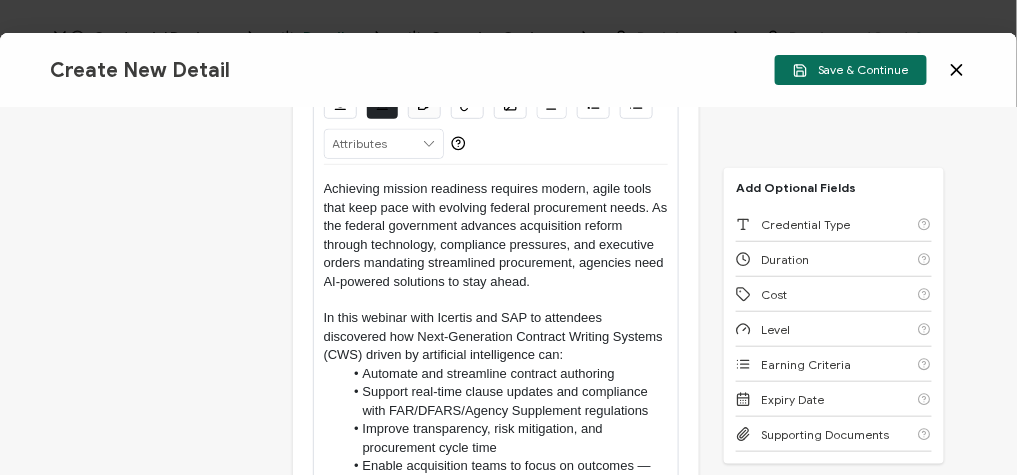 scroll, scrollTop: 320, scrollLeft: 0, axis: vertical 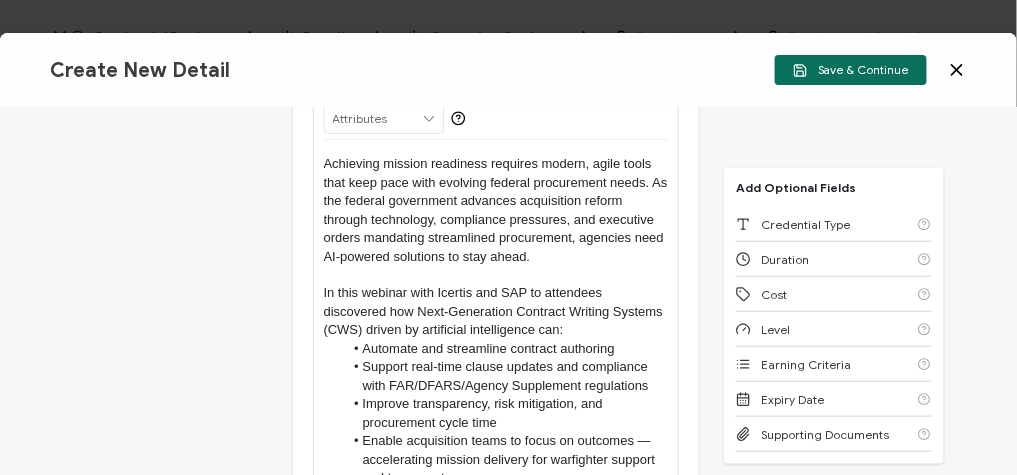 click on "In this webinar with Icertis and SAP to attendees discovered how Next-Generation Contract Writing Systems (CWS) driven by artificial intelligence can:" at bounding box center [496, 311] 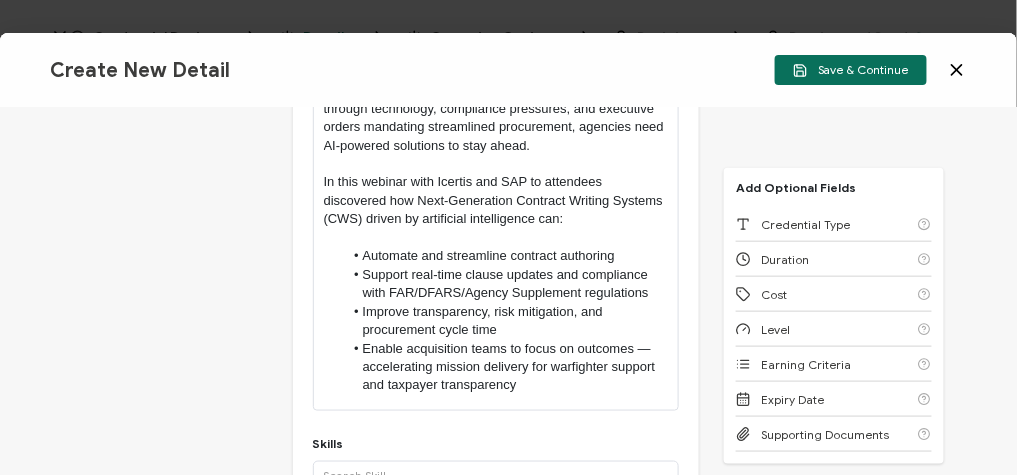 scroll, scrollTop: 480, scrollLeft: 0, axis: vertical 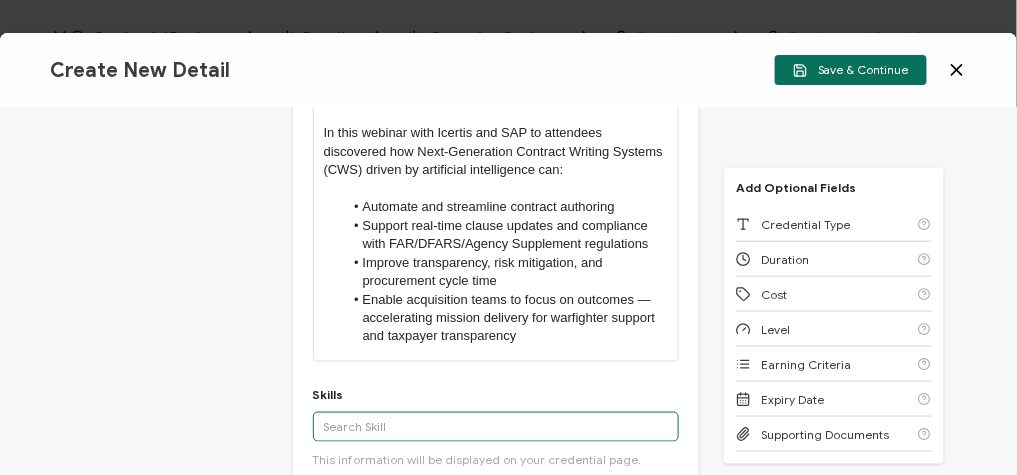 click at bounding box center [496, 427] 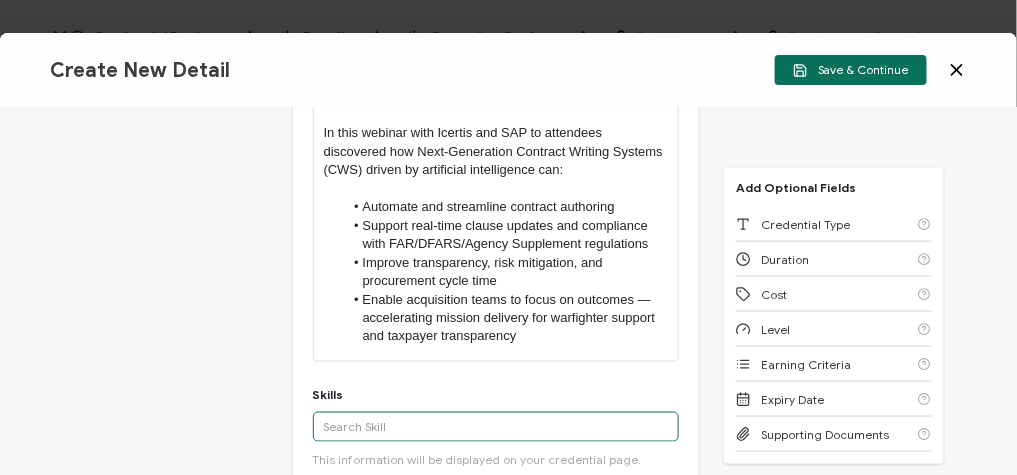 scroll, scrollTop: 560, scrollLeft: 0, axis: vertical 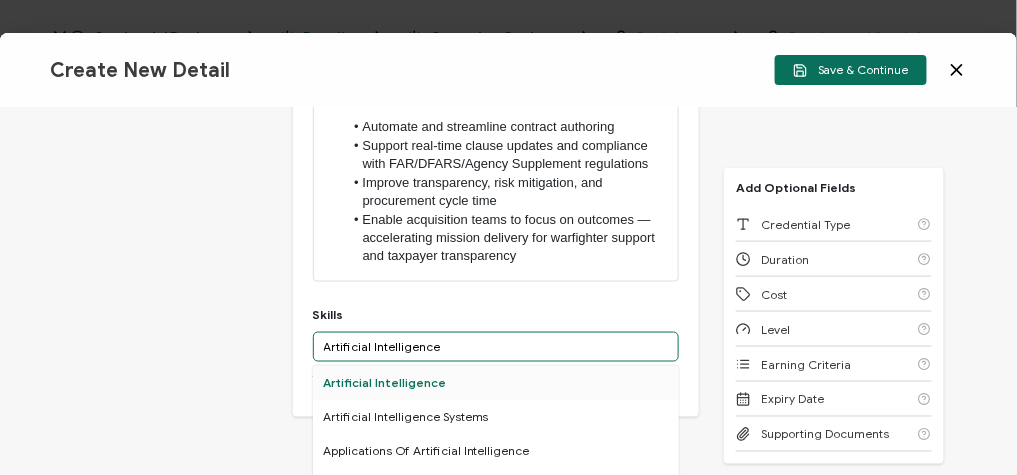type on "Artificial Intelligence" 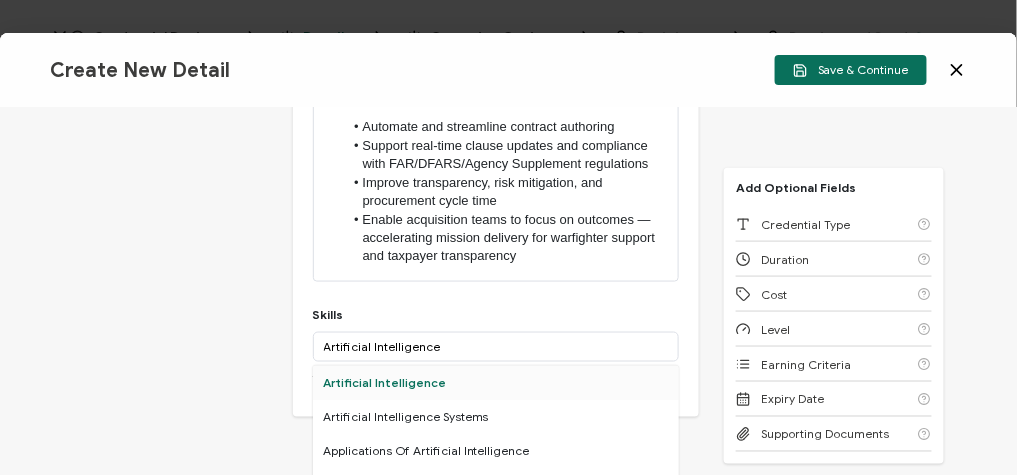 click on "Artificial Intelligence" at bounding box center (496, 383) 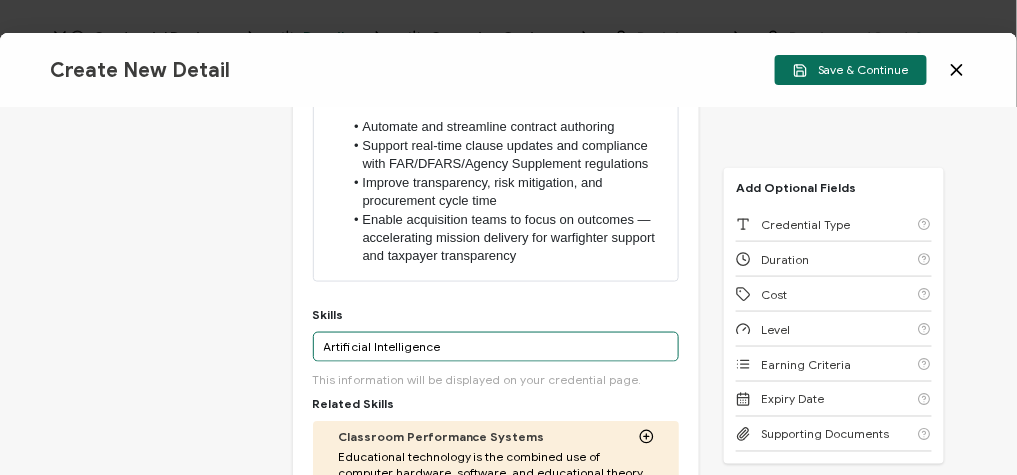 drag, startPoint x: 478, startPoint y: 345, endPoint x: 292, endPoint y: 334, distance: 186.32498 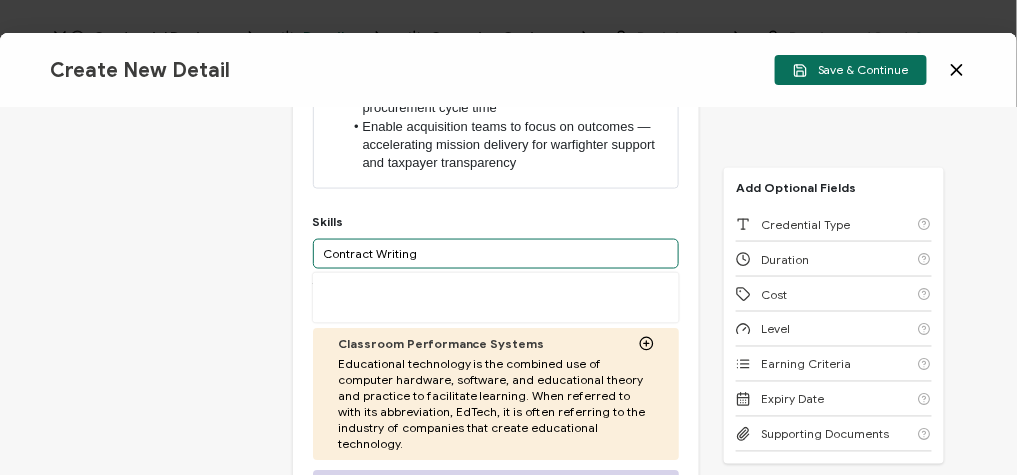 scroll, scrollTop: 720, scrollLeft: 0, axis: vertical 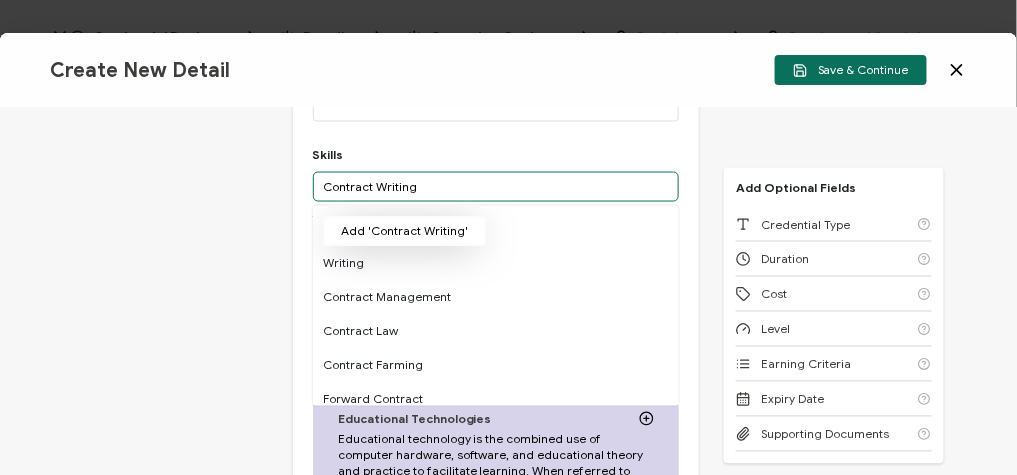 type on "Contract Writing" 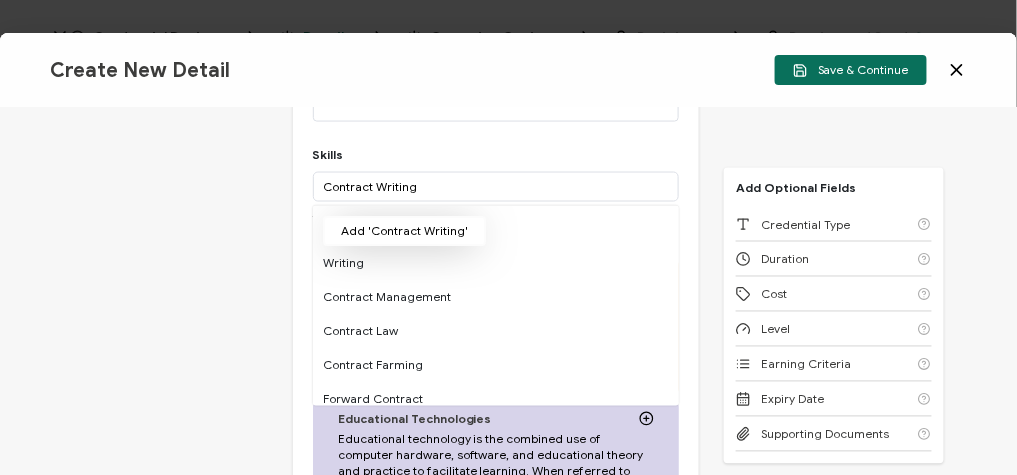 click on "Add 'Contract Writing'" at bounding box center (404, 231) 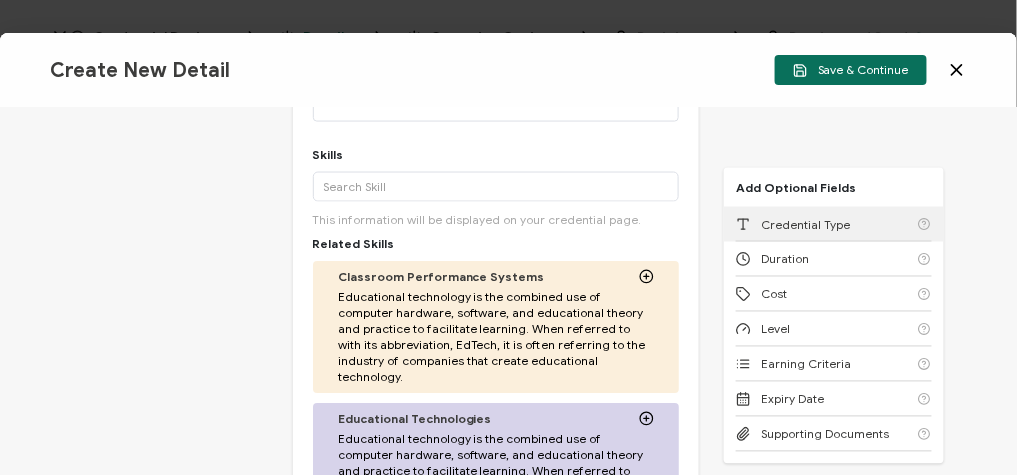 click on "Credential Type" at bounding box center [834, 224] 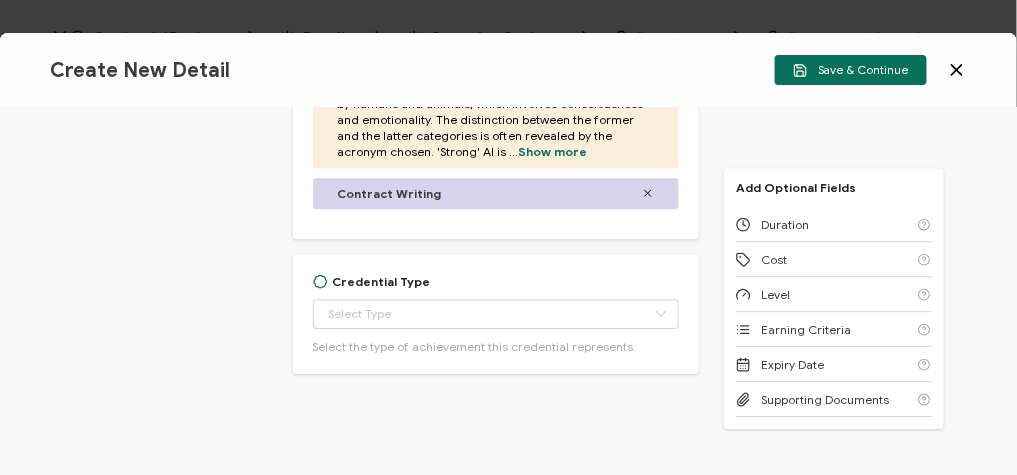 scroll, scrollTop: 1297, scrollLeft: 0, axis: vertical 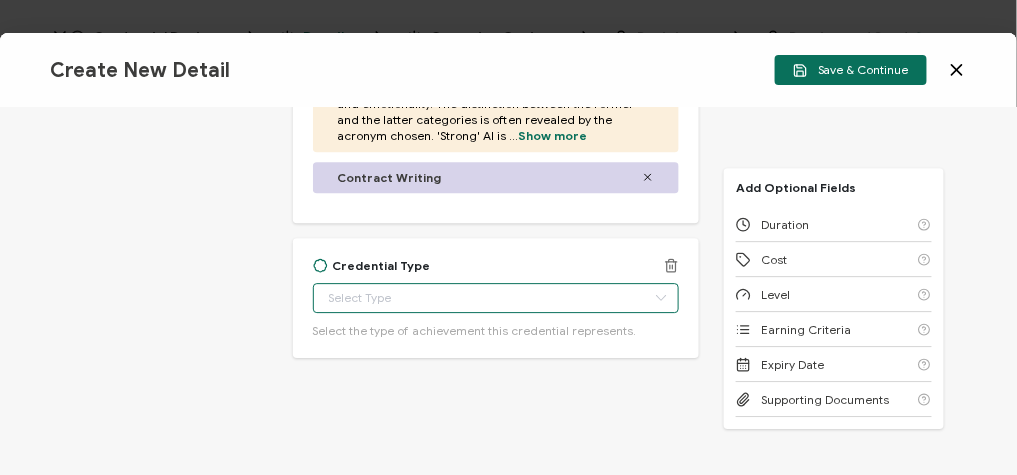 click at bounding box center [496, 298] 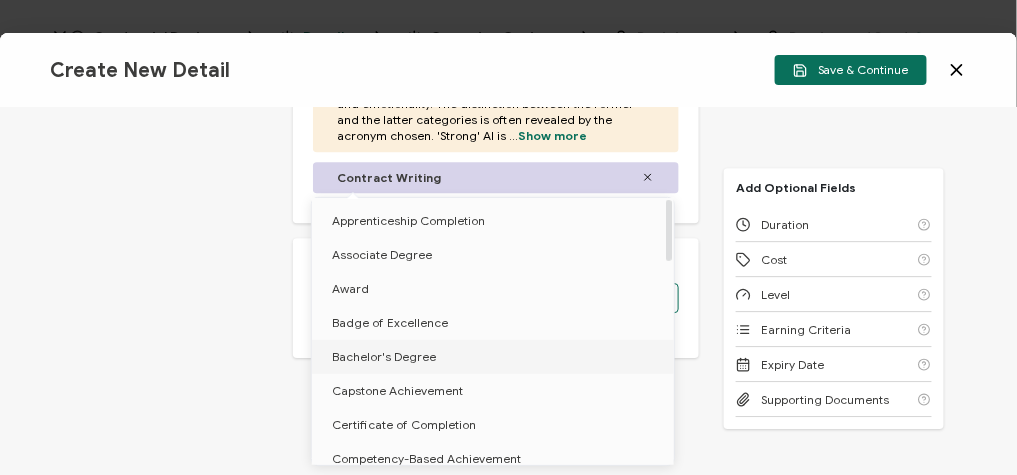 click on "Bachelor's Degree" at bounding box center (496, 357) 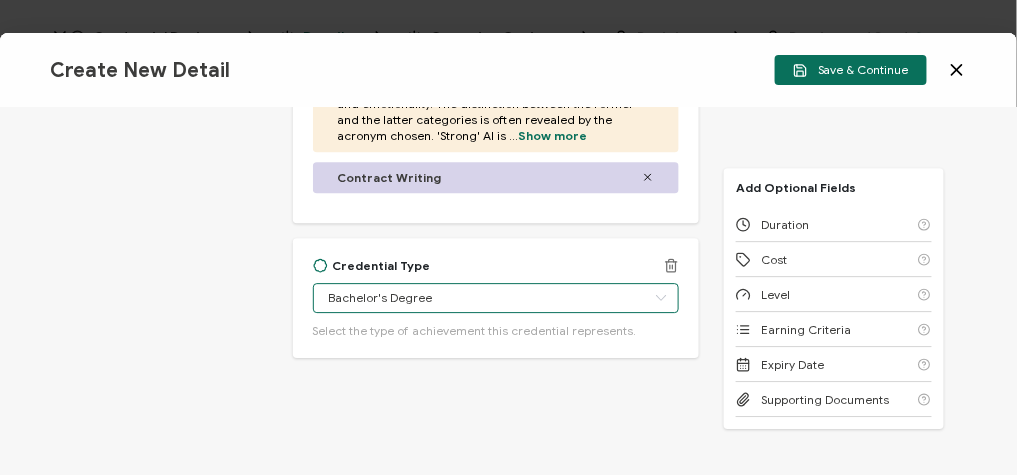 click on "Bachelor's Degree" at bounding box center [496, 298] 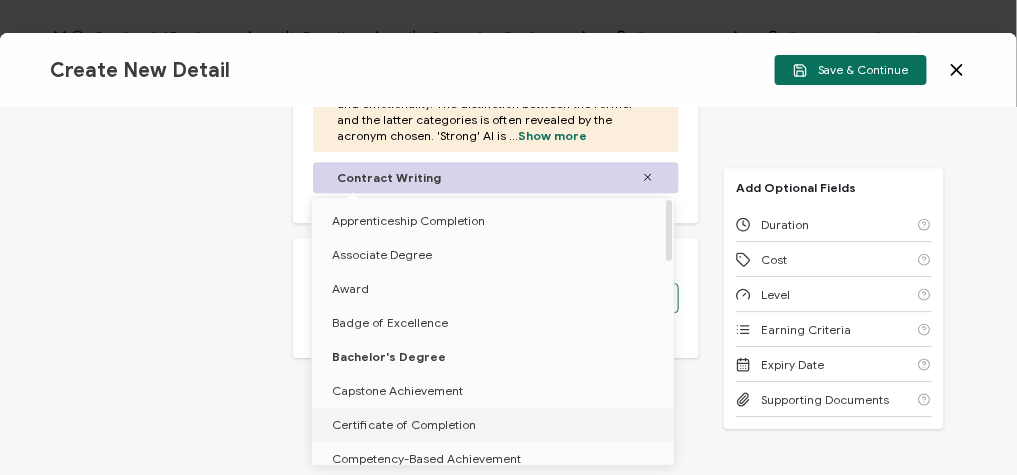click on "Certificate of Completion" at bounding box center (404, 424) 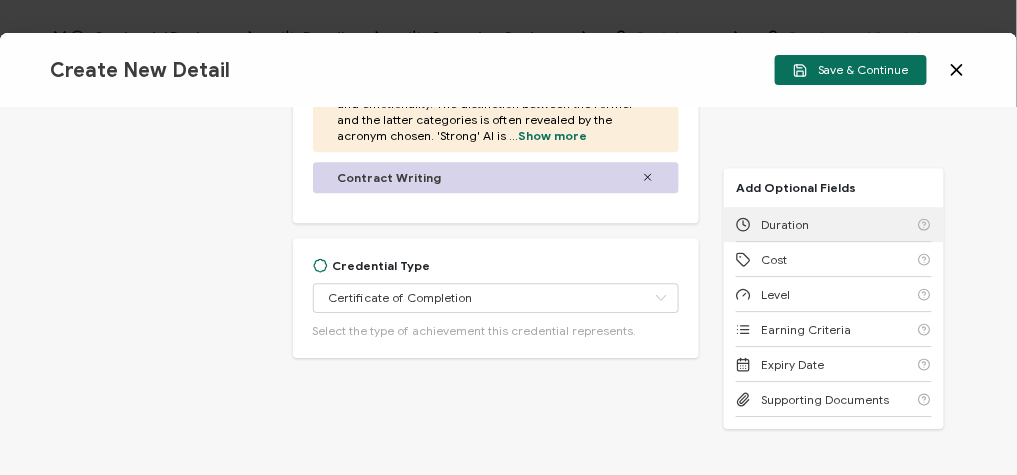 click on "Duration" at bounding box center (834, 224) 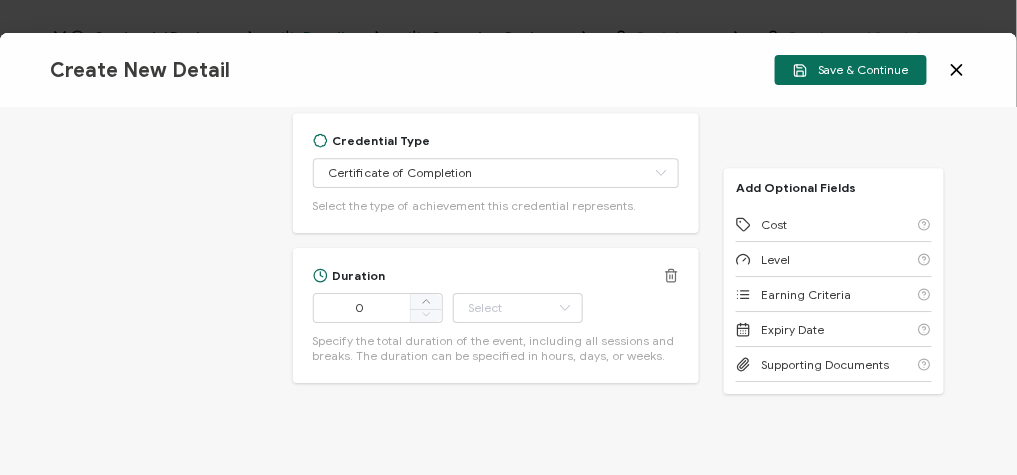 scroll, scrollTop: 1447, scrollLeft: 0, axis: vertical 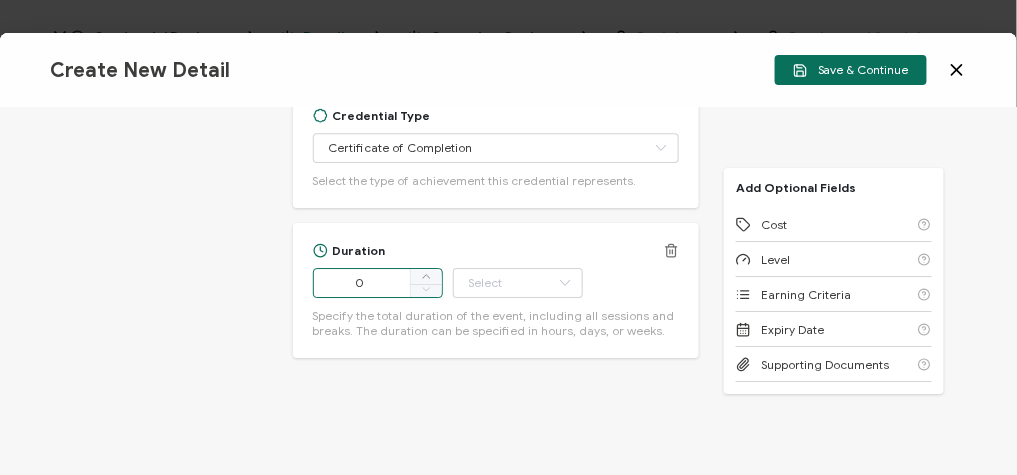 click on "0" at bounding box center [378, 283] 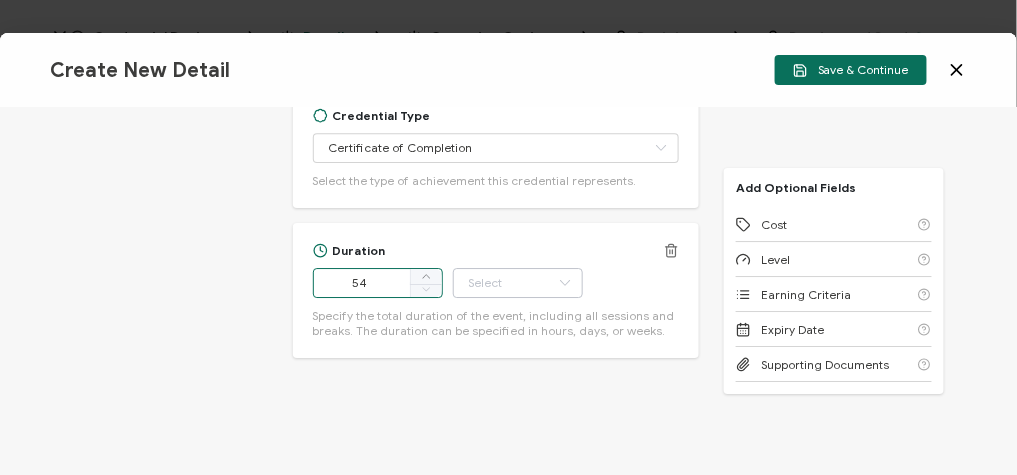 type on "54" 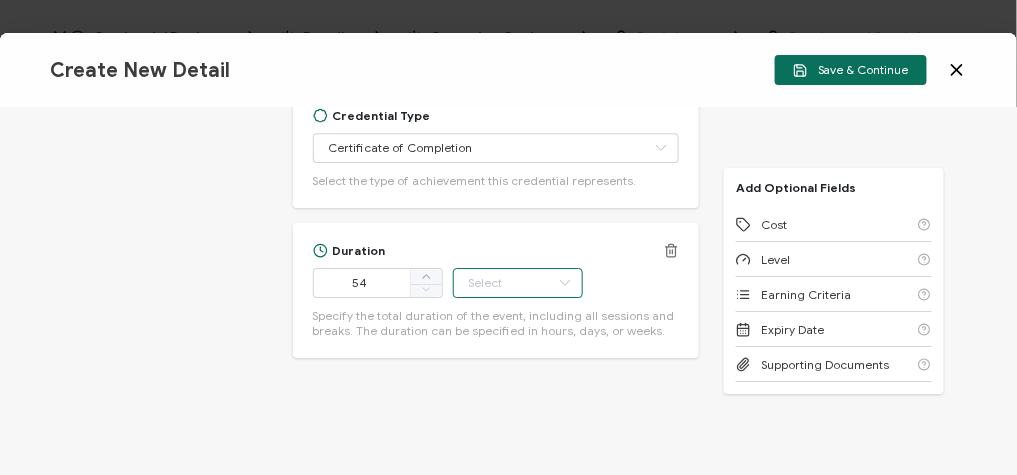 click at bounding box center (518, 283) 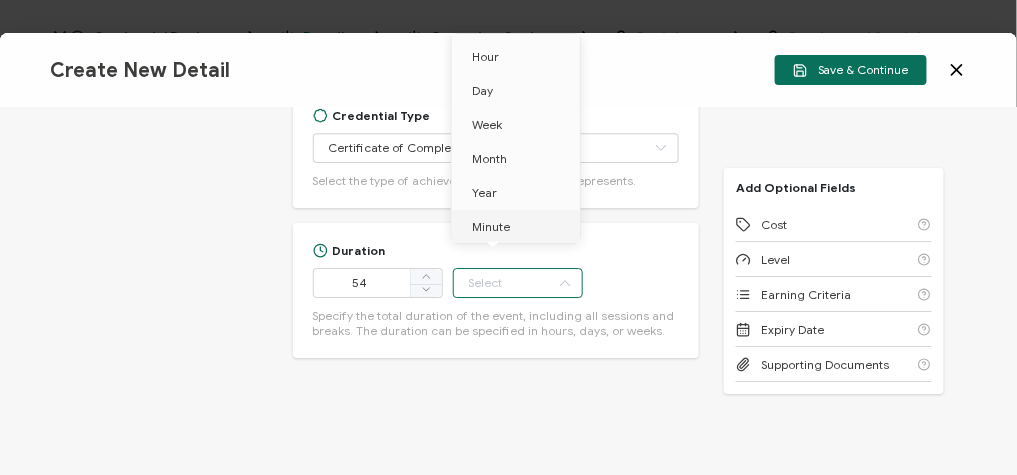 click on "Minute" at bounding box center [491, 226] 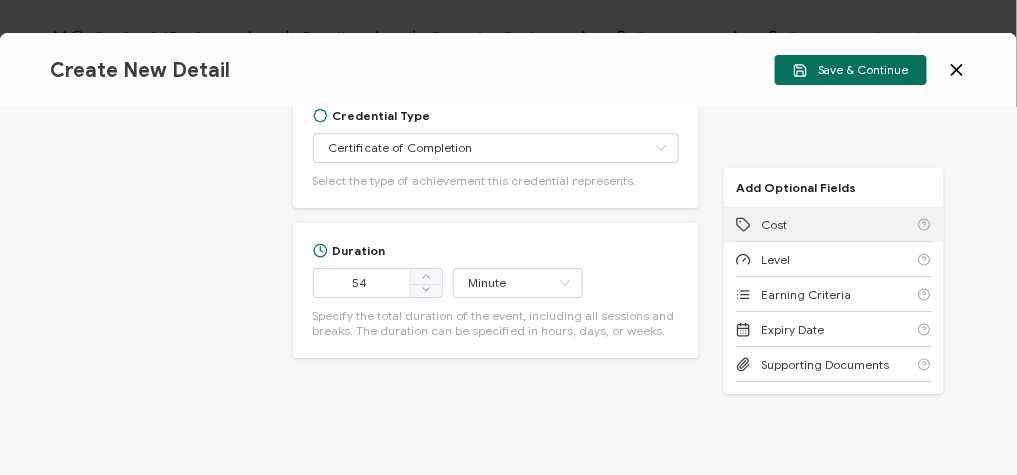 click on "Cost" at bounding box center (834, 224) 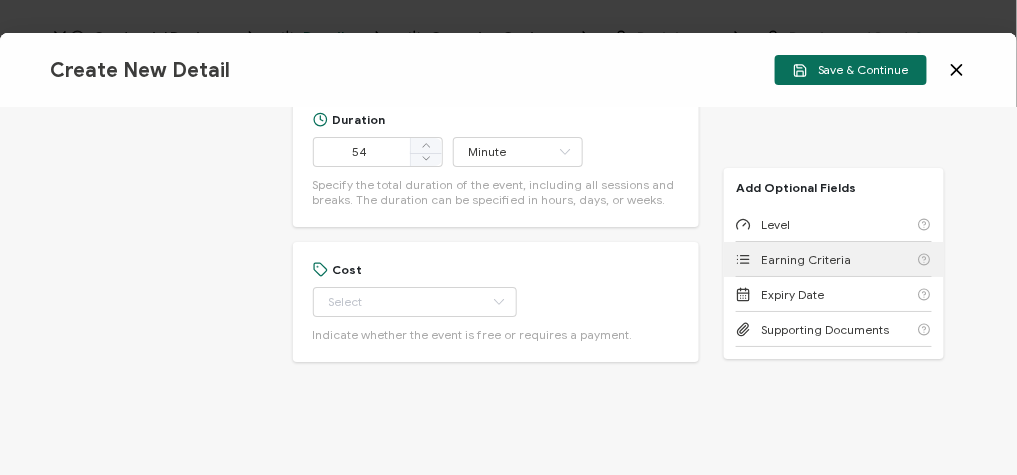 scroll, scrollTop: 1582, scrollLeft: 0, axis: vertical 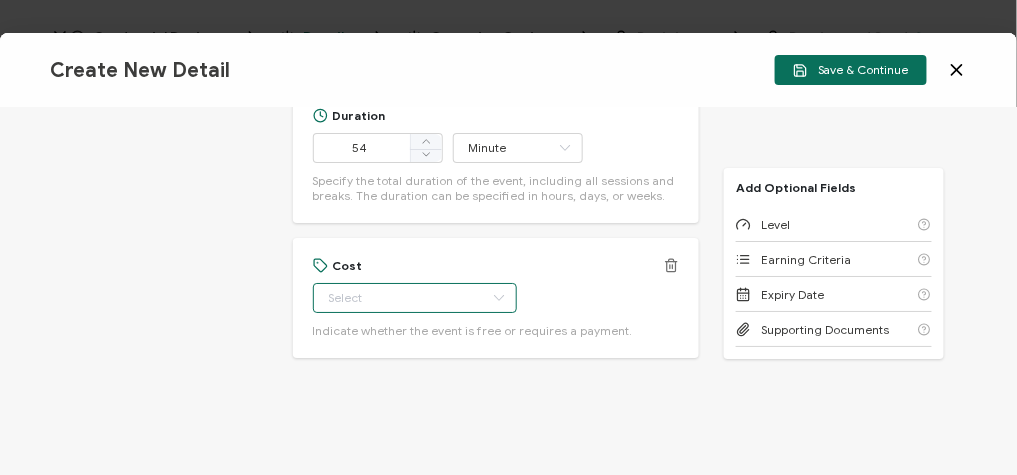 click at bounding box center (415, 298) 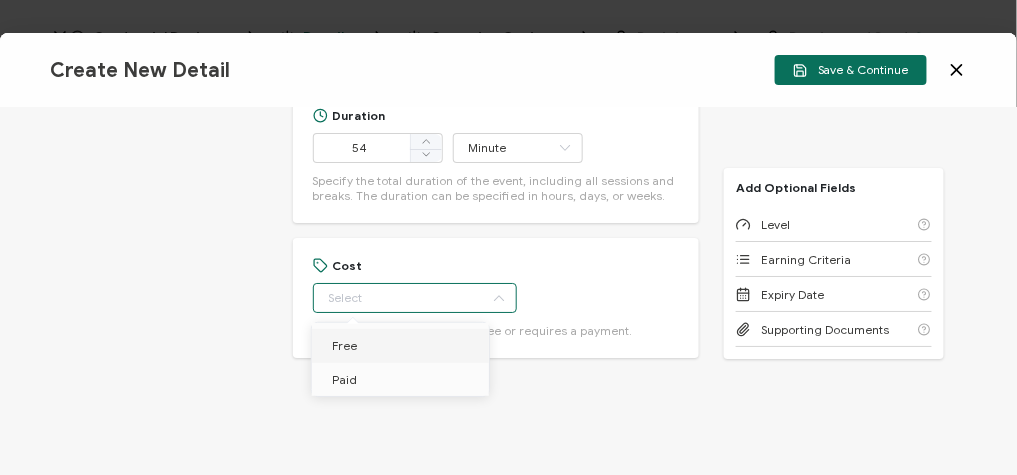 click on "Free" at bounding box center (404, 346) 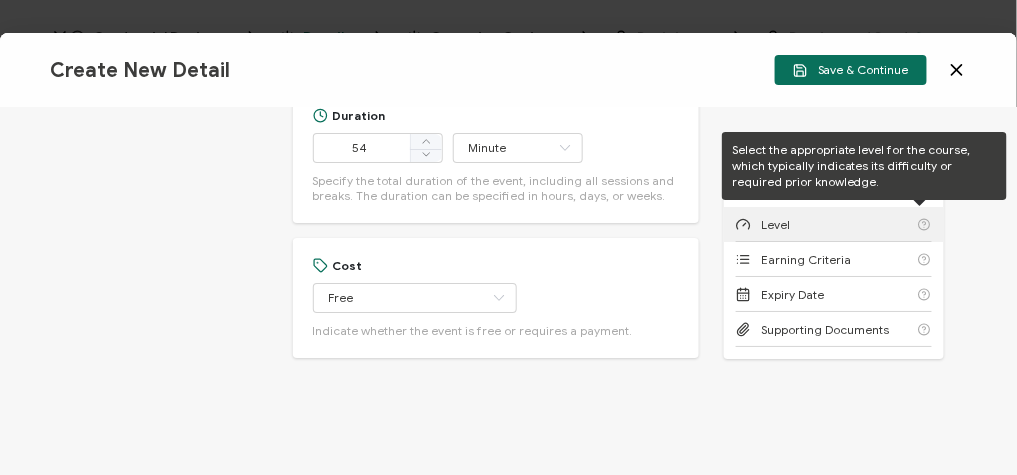 click on "Level" at bounding box center (834, 224) 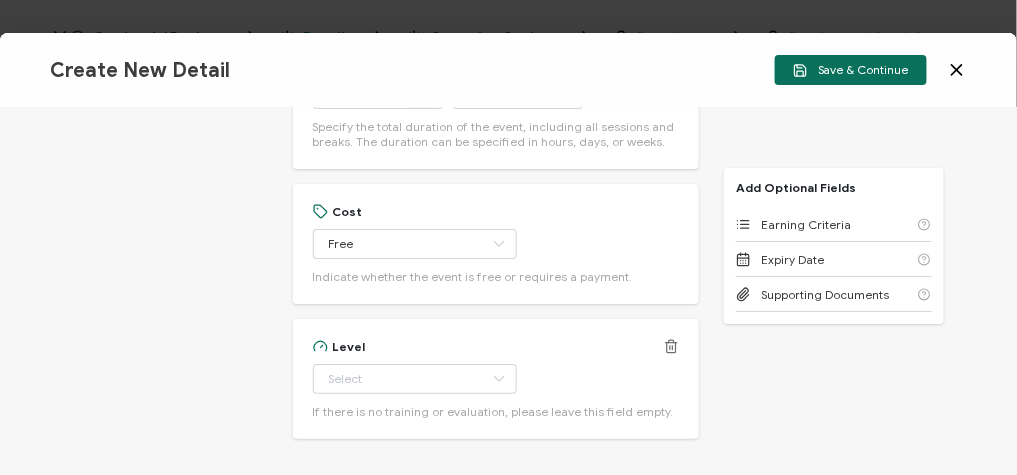 scroll, scrollTop: 1717, scrollLeft: 0, axis: vertical 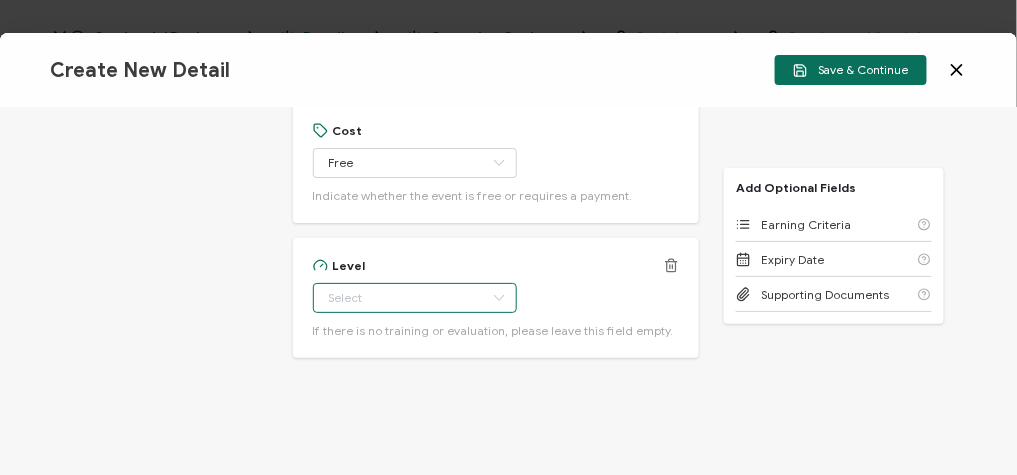 click at bounding box center [415, 298] 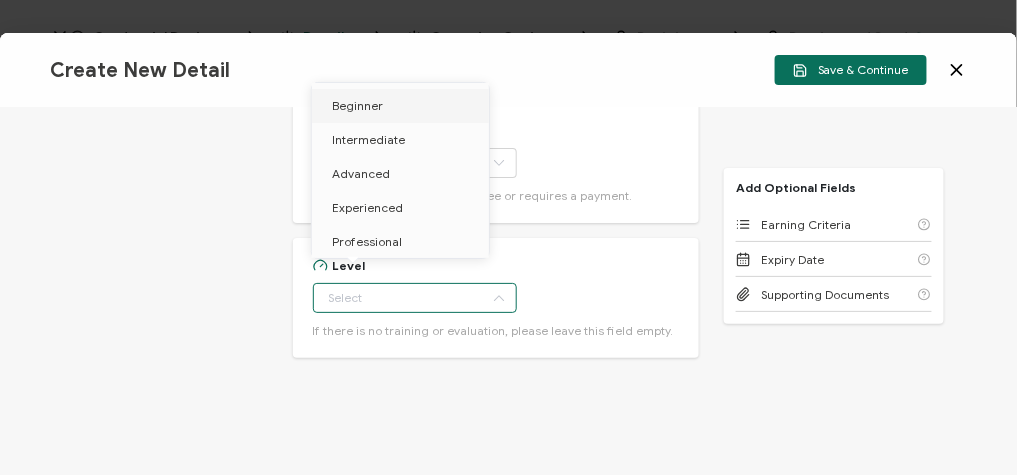 click on "Beginner" at bounding box center (404, 106) 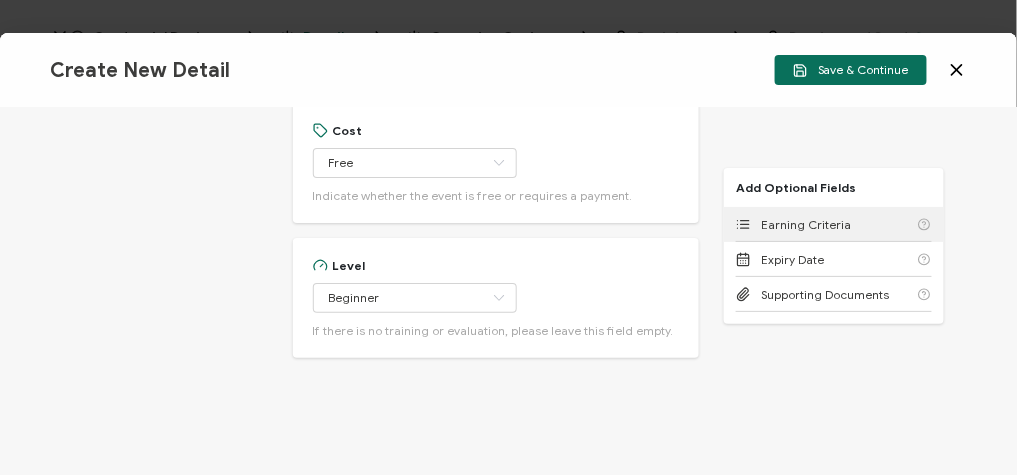 click on "Earning Criteria" at bounding box center (806, 224) 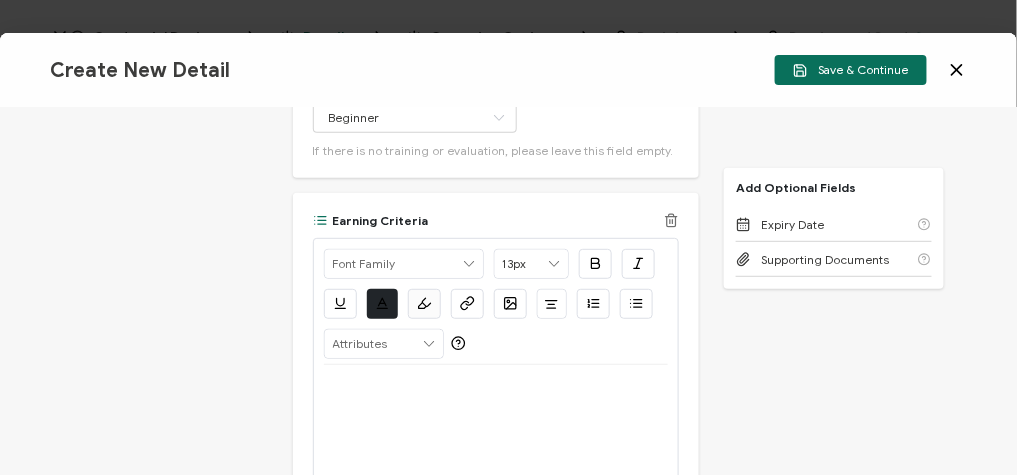 scroll, scrollTop: 2084, scrollLeft: 0, axis: vertical 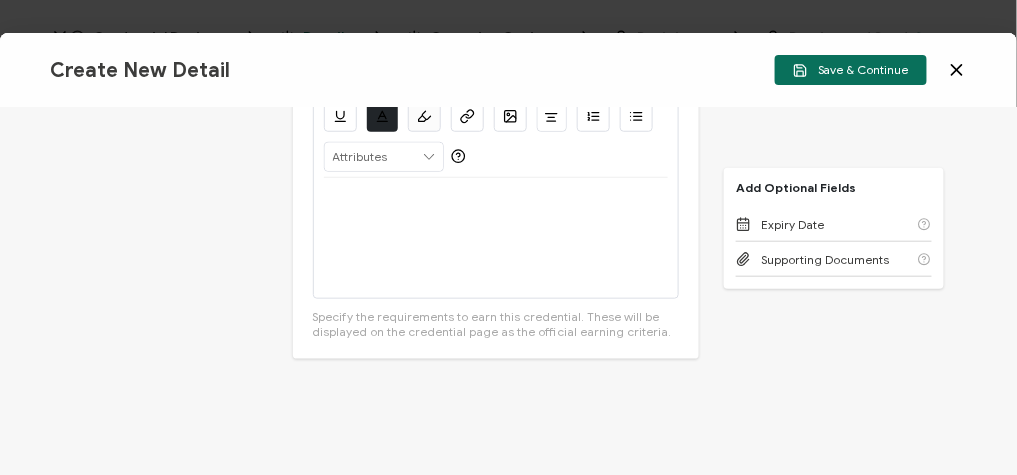click at bounding box center [496, 238] 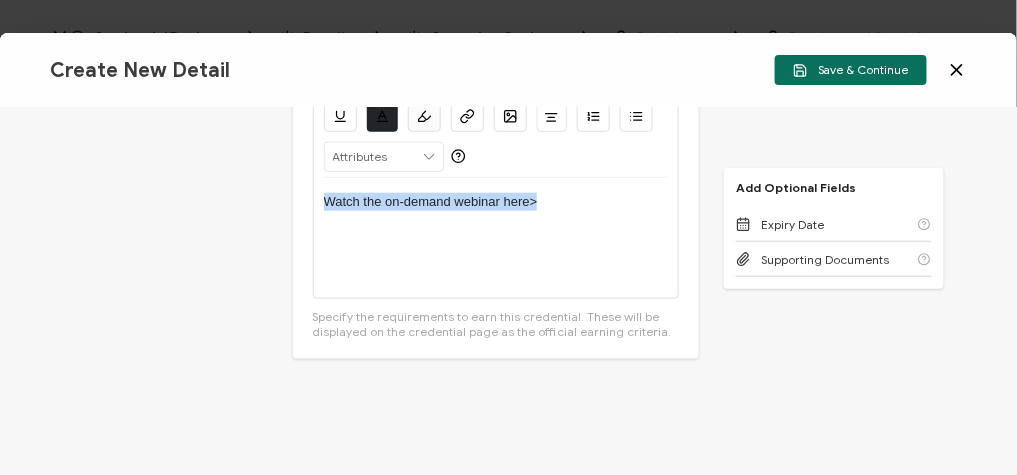 drag, startPoint x: 561, startPoint y: 197, endPoint x: 281, endPoint y: 200, distance: 280.01608 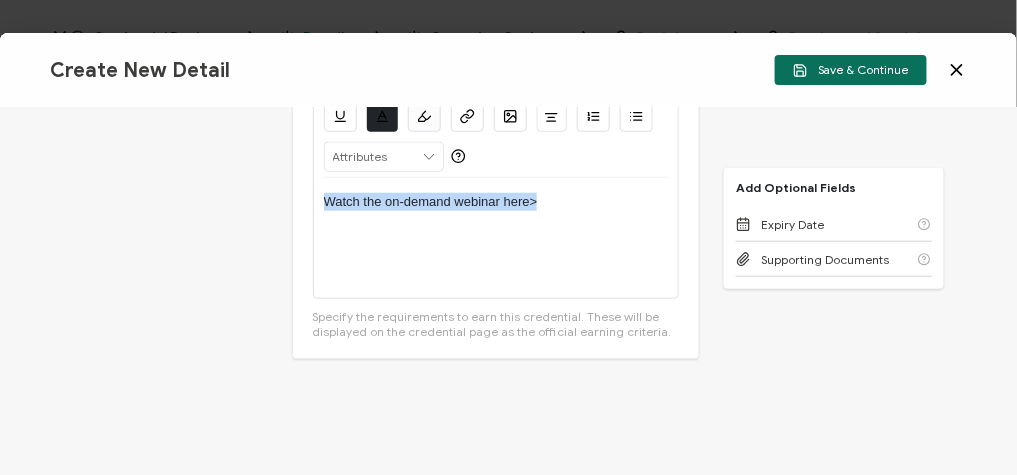 click on "Credential Title
Icertis Webinar: Advancing Mission Readiness with AI-Powered Contract Writing   ISSUER
Issuer Name
Credential Description
Alright Sans [PERSON_NAME] Archivo Black Arial Arimo Blinker Caveat Charm Charmonman Cinzel EB Garamond [PERSON_NAME] Sans [PERSON_NAME] Great Vibes Grenze [PERSON_NAME] Grotesk Inconsolata Josefin Sans Kolektif House Kufam Lato Libre Caslon Text [PERSON_NAME] Lugrasimo Markazi Text Merienda [PERSON_NAME] [PERSON_NAME] [PERSON_NAME] Sans [PERSON_NAME] Serif Nunito Open Sans Open Sans Condensed Orbitron [PERSON_NAME] Display Poppins PT Sans PT Sans Narrow PT Serif Quicksand Raleway Red Hat Display Roboto Roboto Condensed Roboto Slab Rubik Slabo 27px Source Sans Pro Spartan Tajawal Titillium Web Ubuntu UnifrakturCook UnifrakturMaguntia Work Sans   13px 11px 12px 13px 14px 15px 16px 17px 18px 19px 20px 21px 22px 23px 24px 25px 26px 27px 28px 29px 30px" at bounding box center (508, 291) 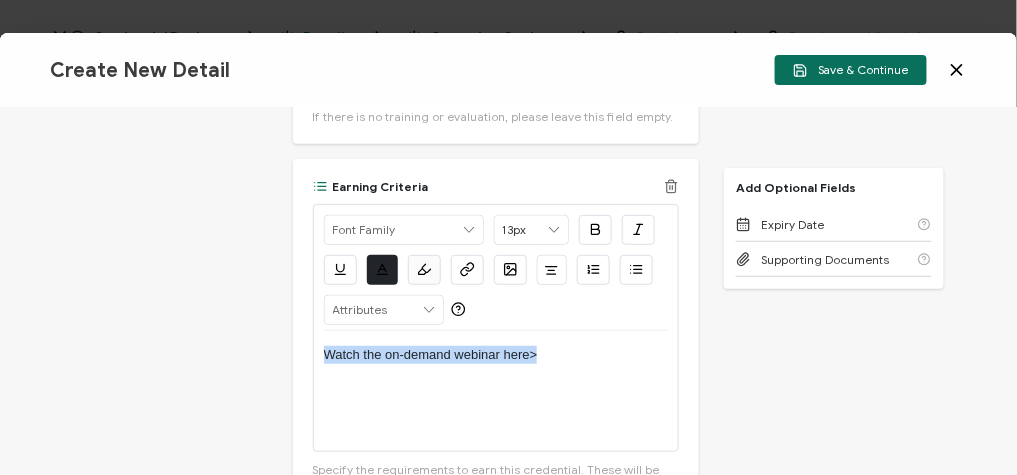 scroll, scrollTop: 1924, scrollLeft: 0, axis: vertical 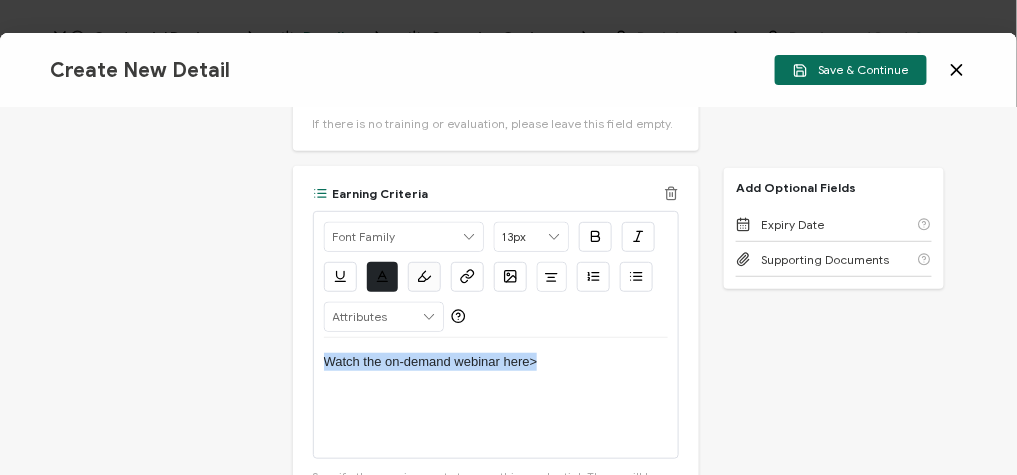 click 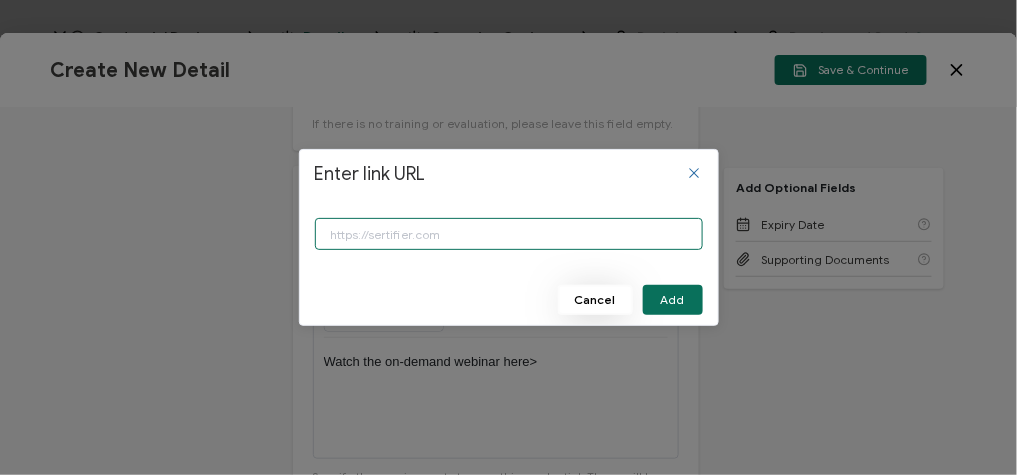 paste on "[URL][DOMAIN_NAME]" 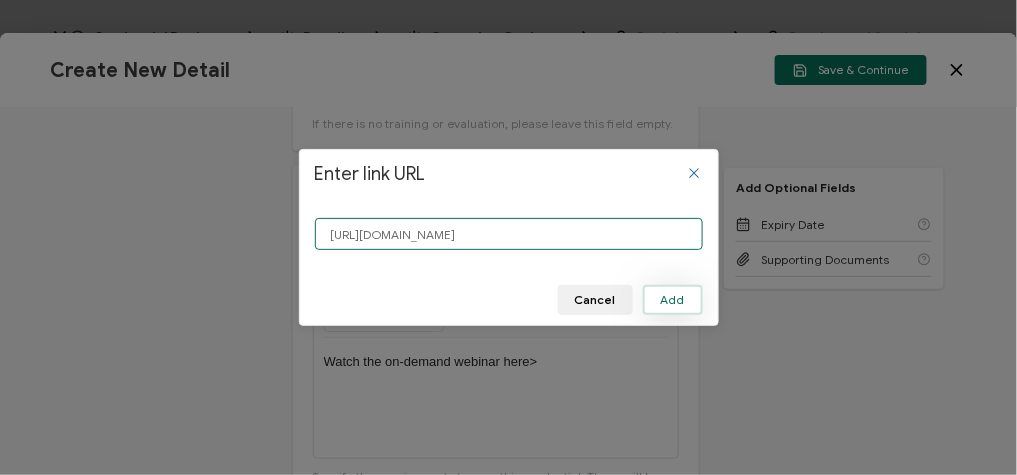 type on "[URL][DOMAIN_NAME]" 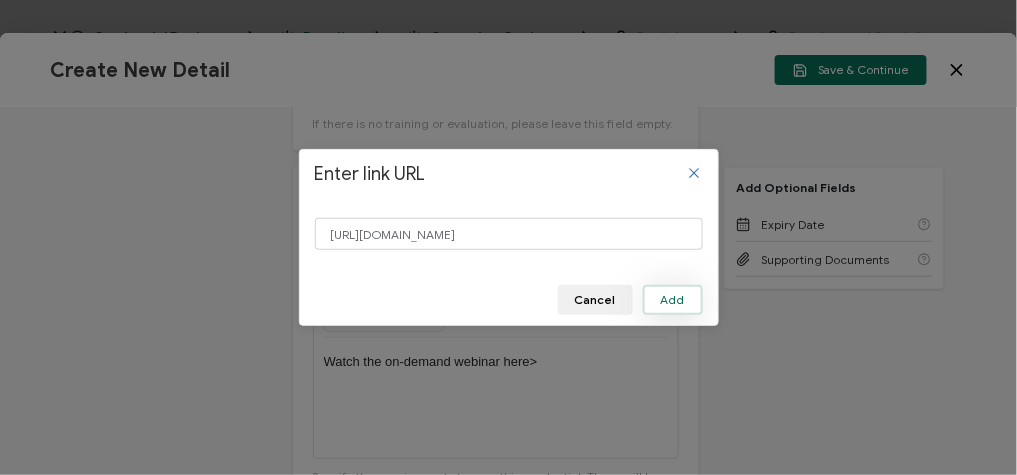 click on "Add" at bounding box center [673, 300] 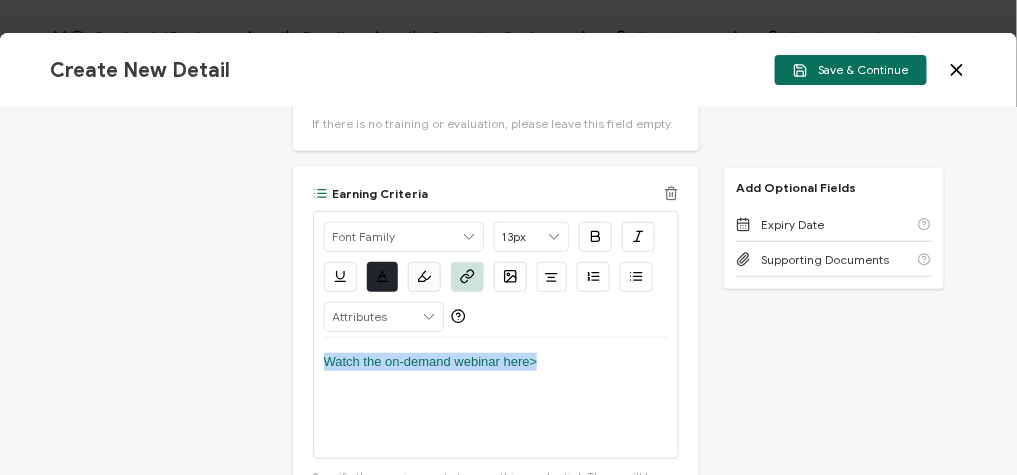 click on "Watch the on-demand webinar here>" at bounding box center (496, 398) 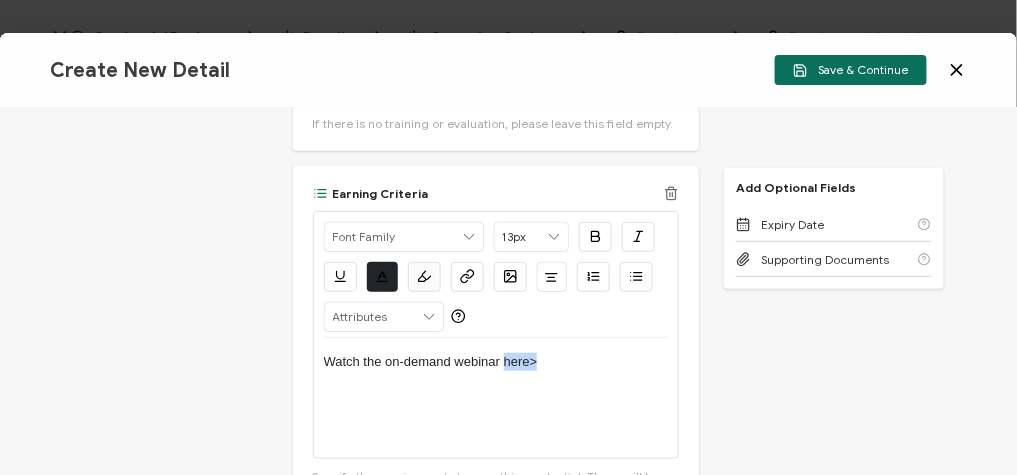 drag, startPoint x: 555, startPoint y: 354, endPoint x: 501, endPoint y: 358, distance: 54.147945 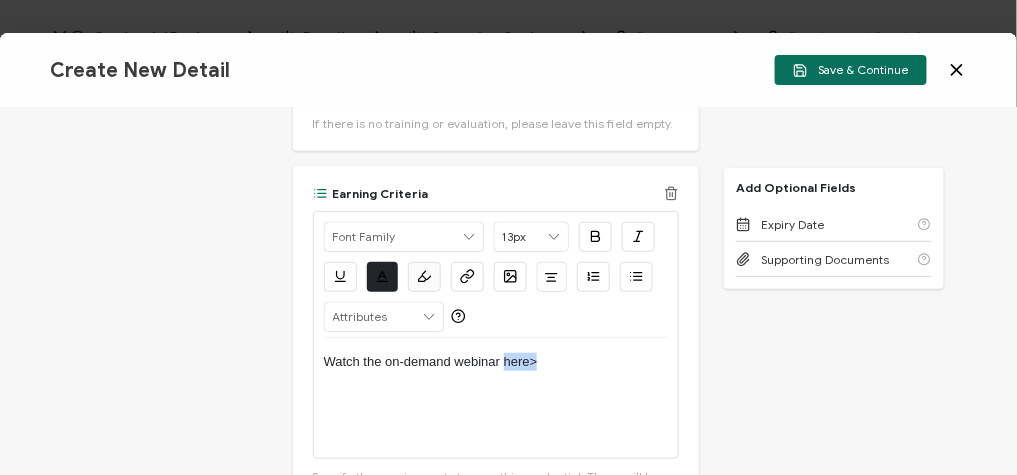 click on "Watch the on-demand webinar here>" at bounding box center (496, 362) 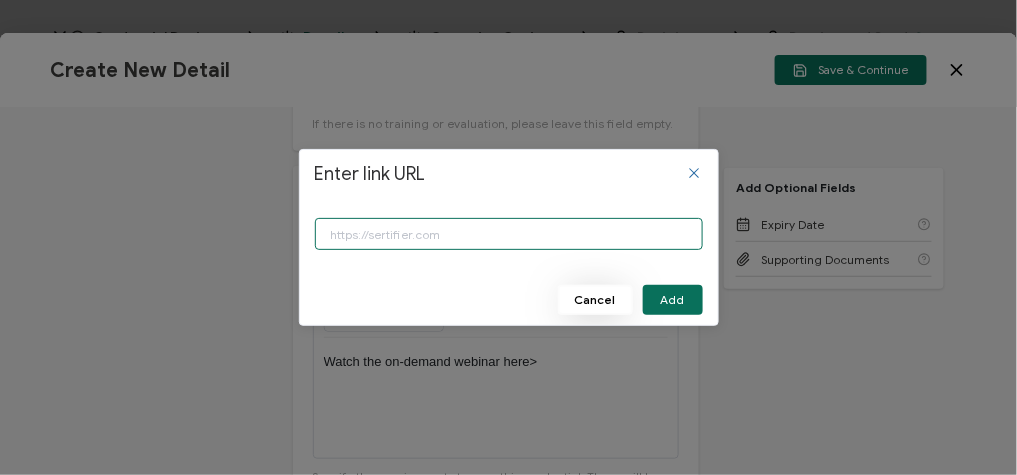 paste on "[URL][DOMAIN_NAME]" 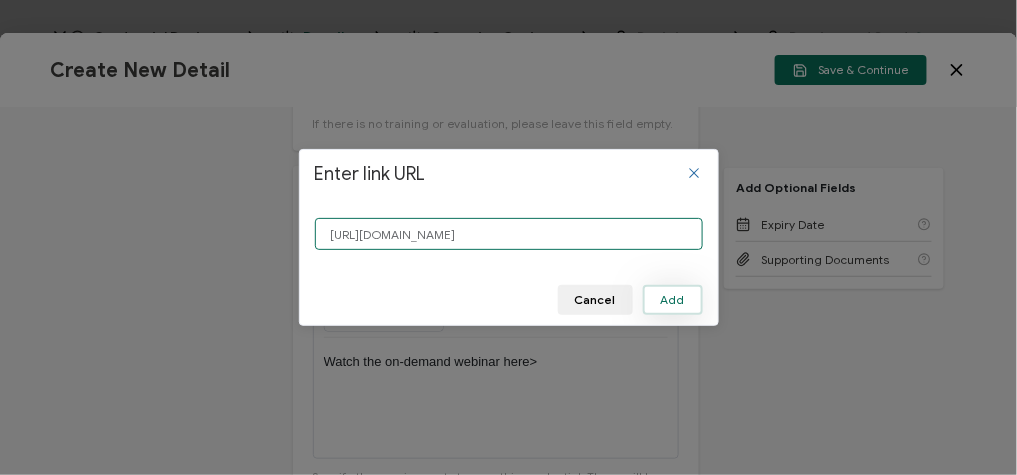 type on "[URL][DOMAIN_NAME]" 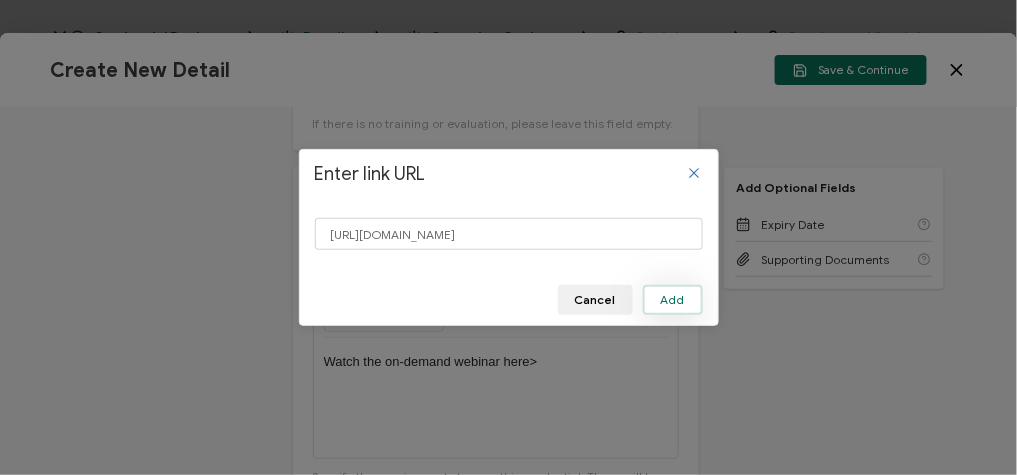 click on "Add" at bounding box center (673, 300) 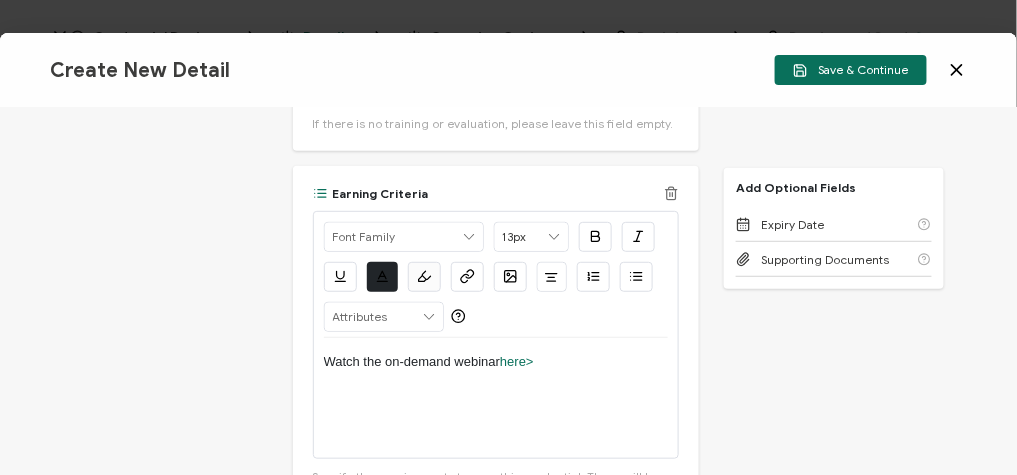 click on "Watch the on-demand webinar  here>" at bounding box center (496, 362) 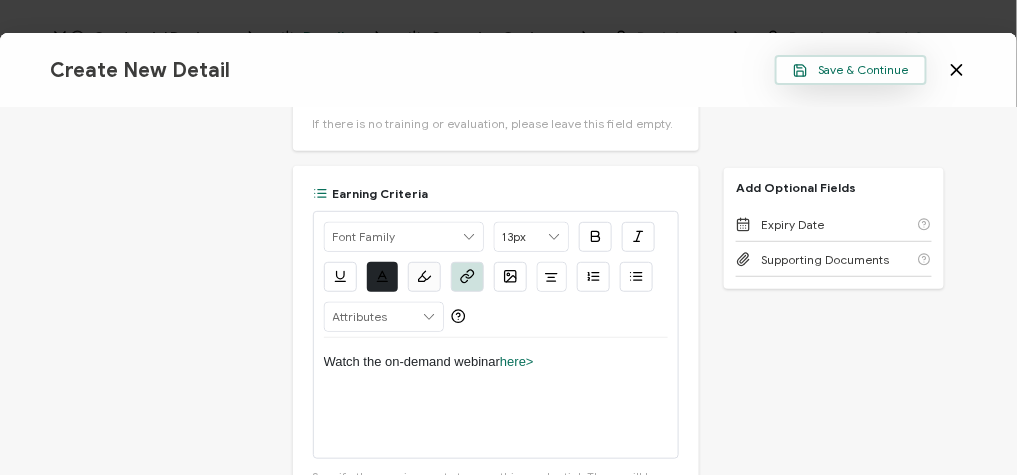 click on "Save & Continue" at bounding box center (851, 70) 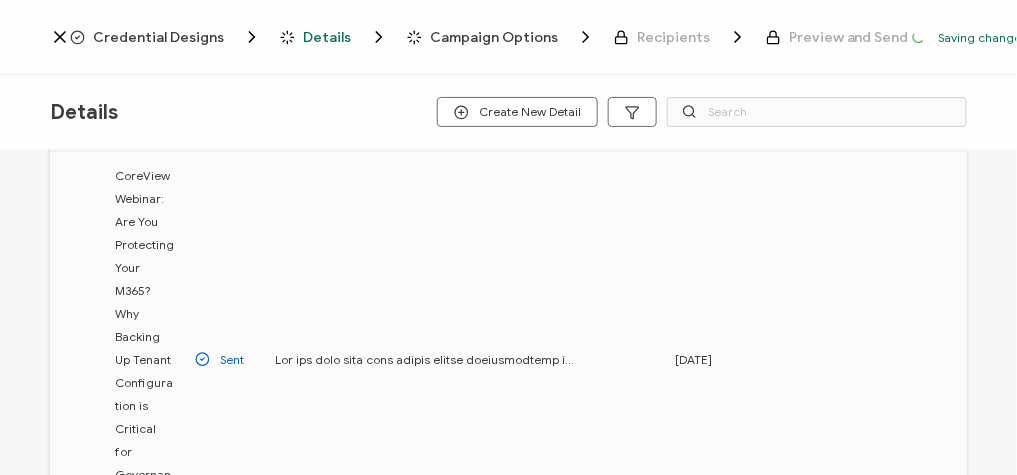 scroll, scrollTop: 400, scrollLeft: 0, axis: vertical 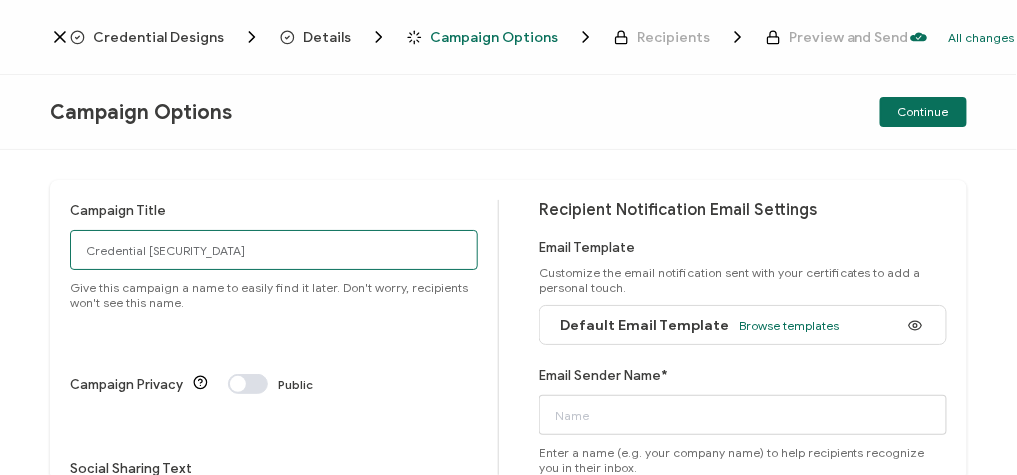 drag, startPoint x: 194, startPoint y: 246, endPoint x: 37, endPoint y: 245, distance: 157.00319 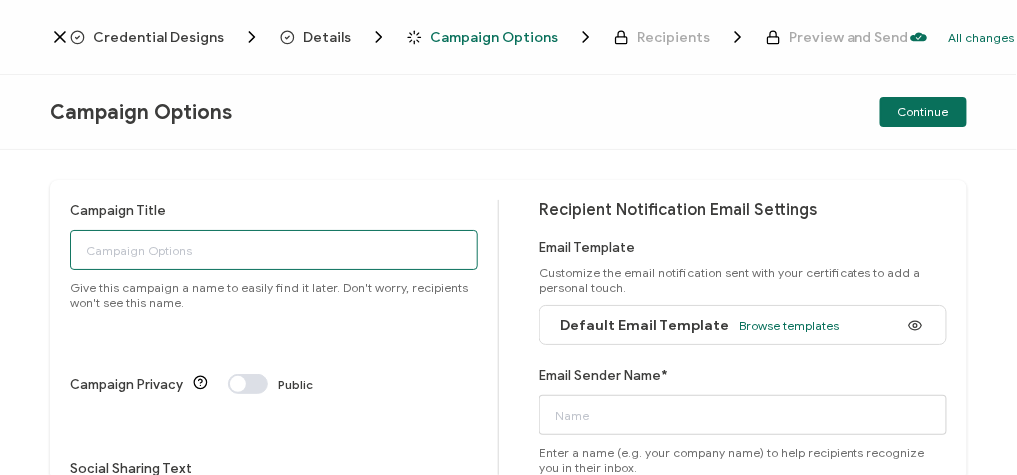 paste on "6-26-25_69862_Icertis Webinar" 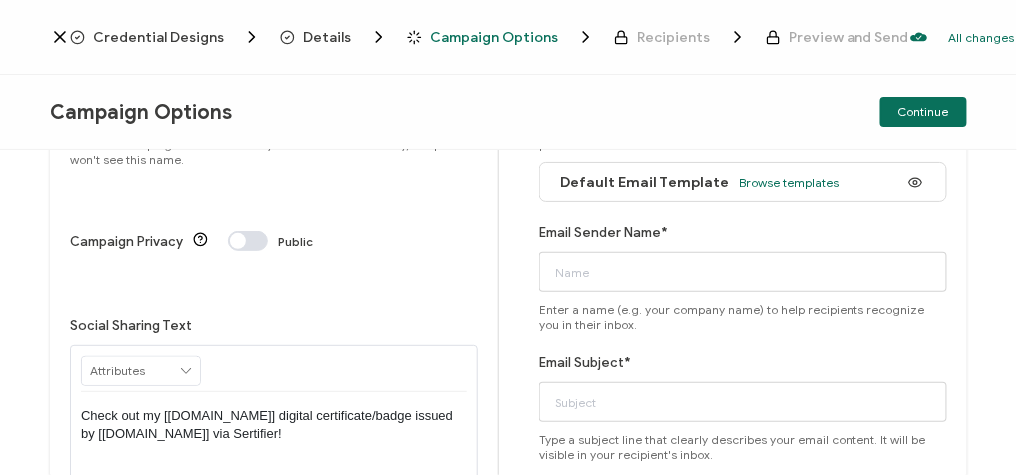 scroll, scrollTop: 240, scrollLeft: 0, axis: vertical 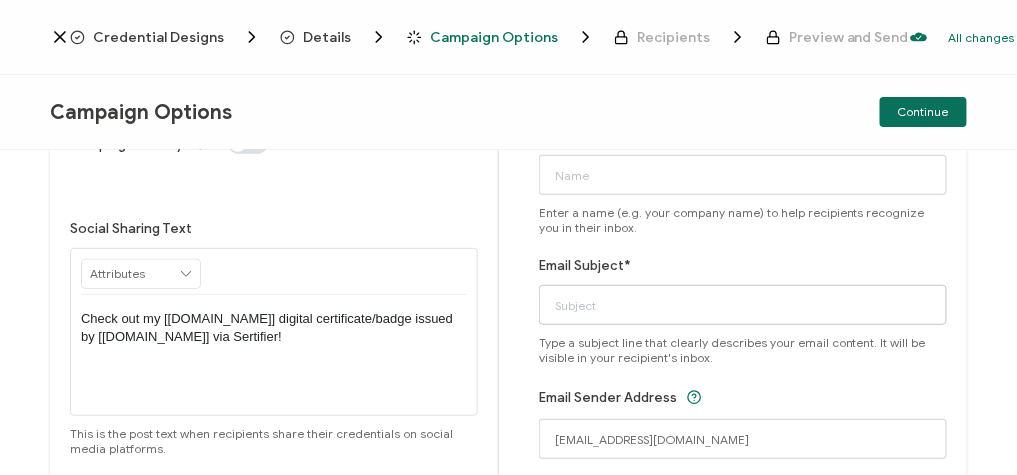 type on "6-26-25_69862_Icertis Webinar" 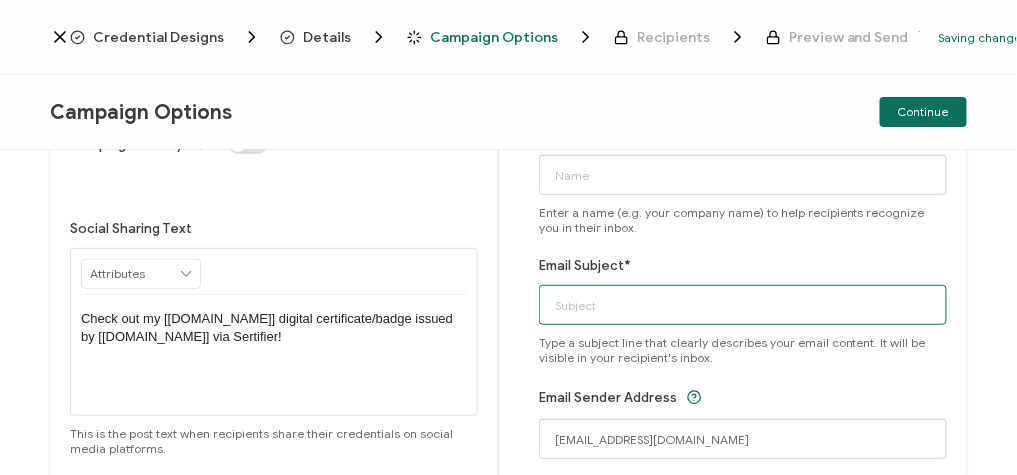 click on "Email Subject*" at bounding box center [743, 305] 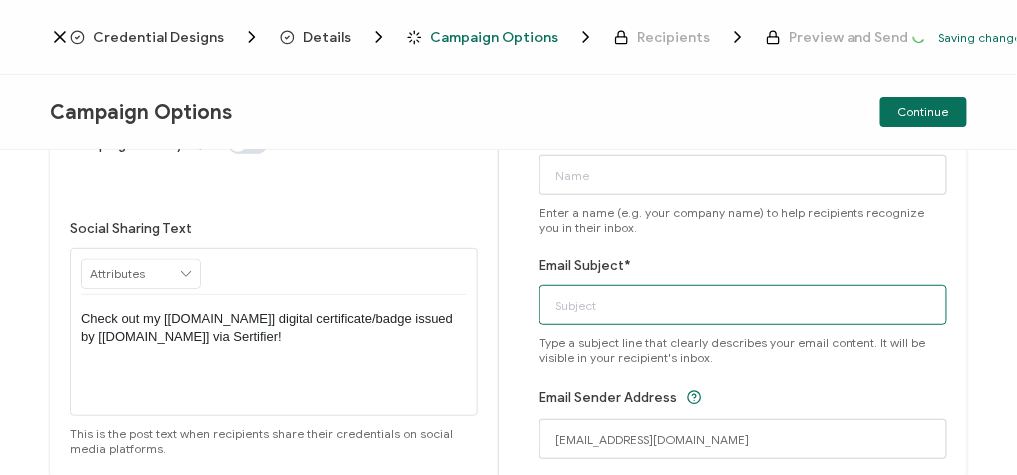 paste on "6-26-25_69862_Icertis Webinar" 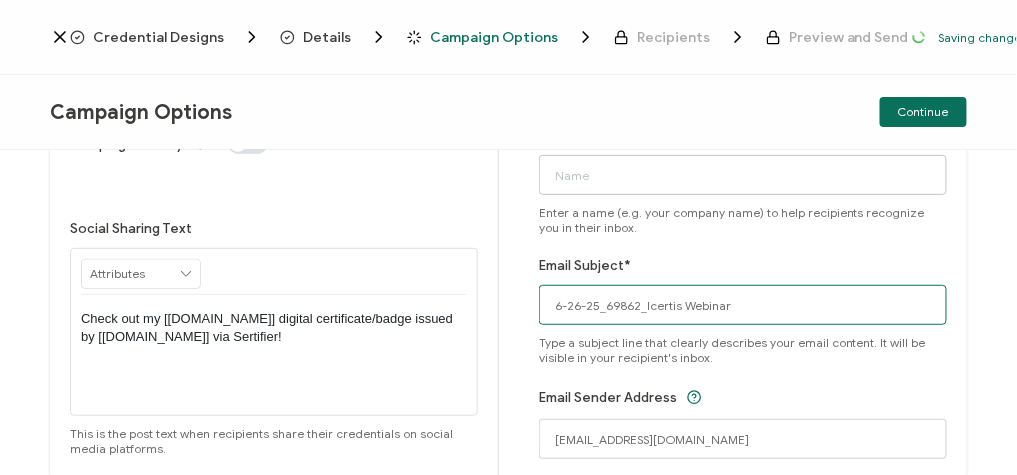 type on "6-26-25_69862_Icertis Webinar" 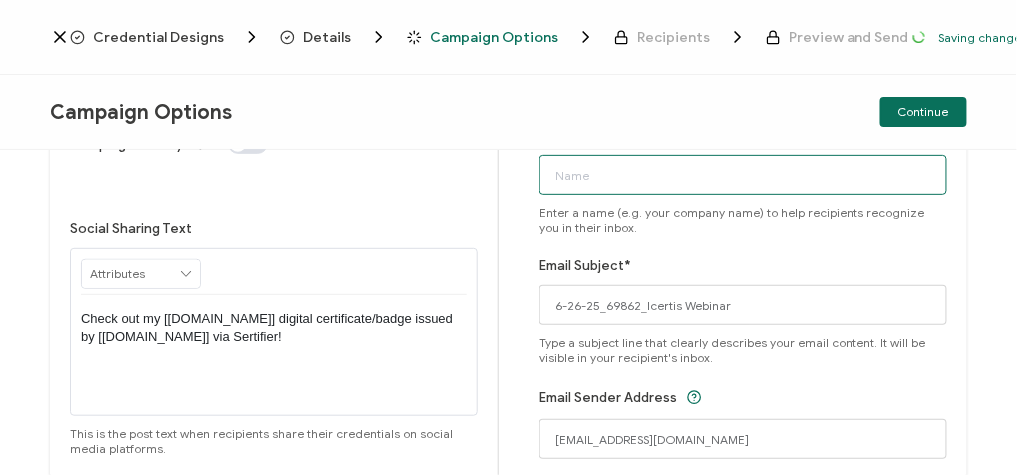 click on "Email Sender Name*" at bounding box center (743, 175) 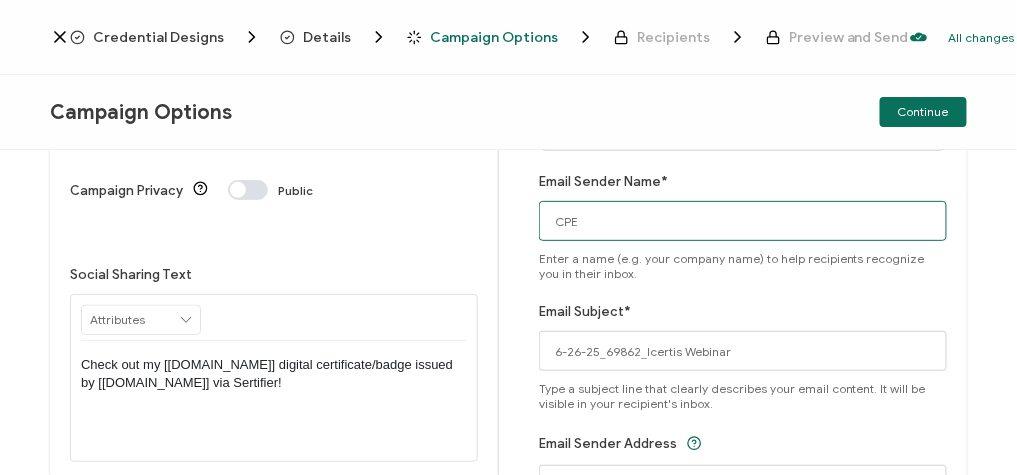 scroll, scrollTop: 114, scrollLeft: 0, axis: vertical 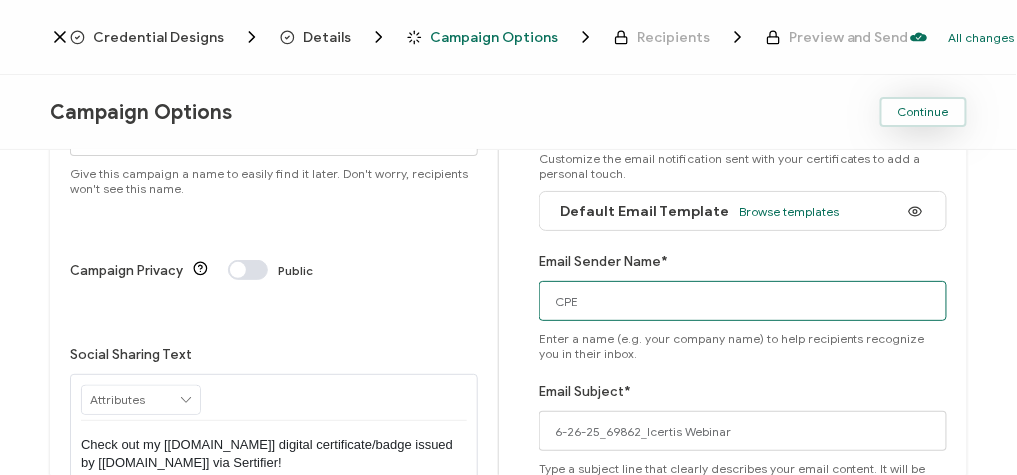 type on "CPE" 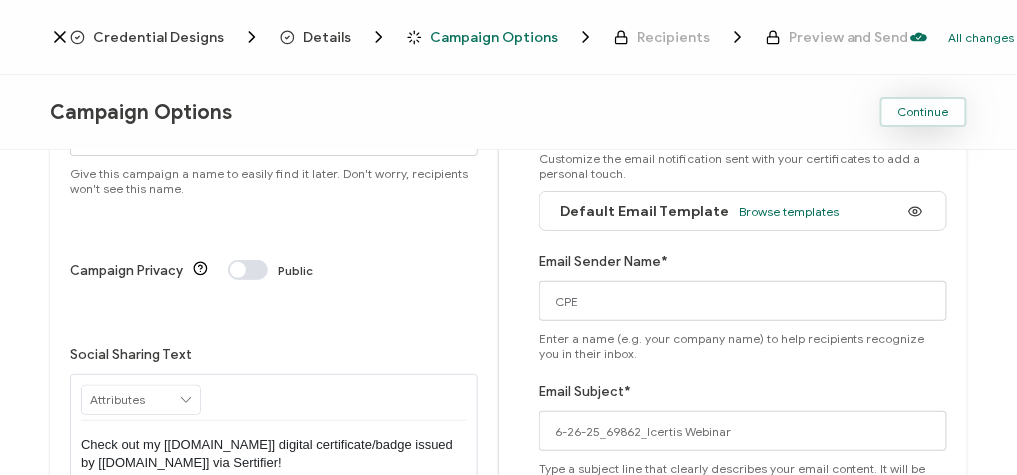 click on "Continue" at bounding box center (923, 112) 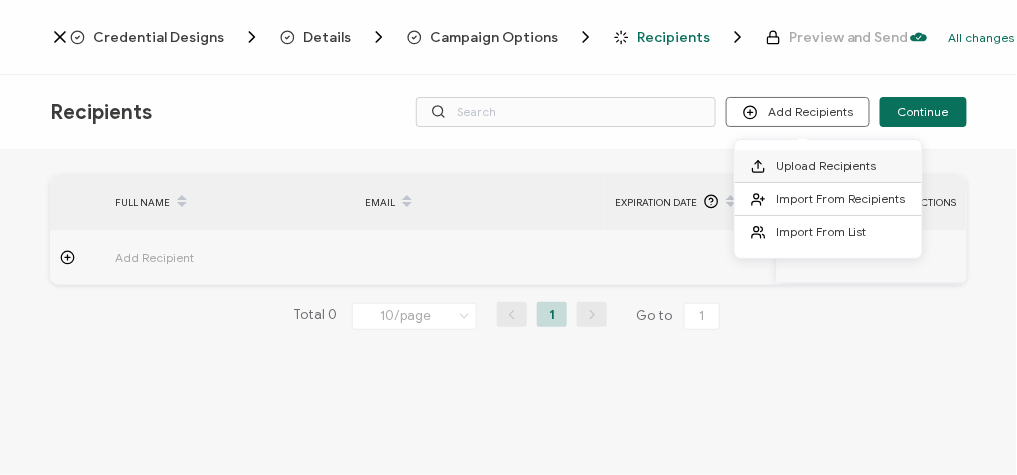 click on "Upload Recipients" at bounding box center [828, 166] 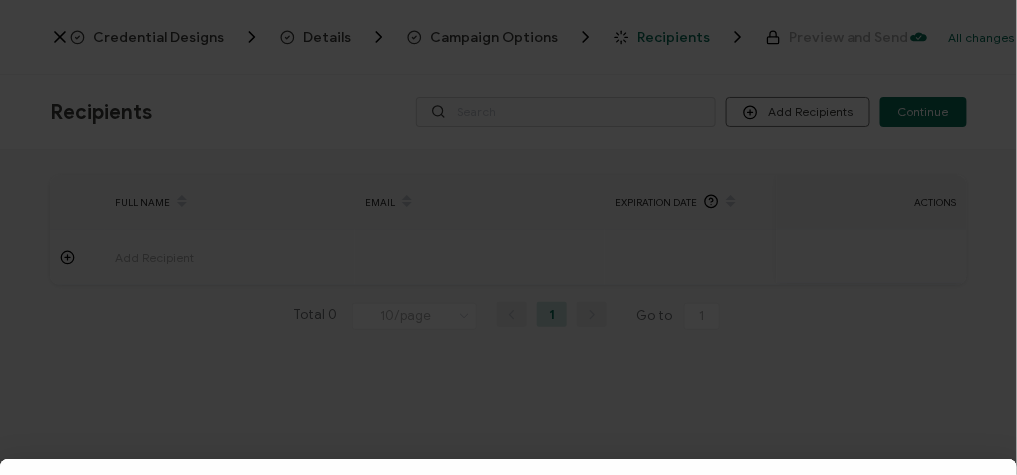 scroll, scrollTop: 160, scrollLeft: 0, axis: vertical 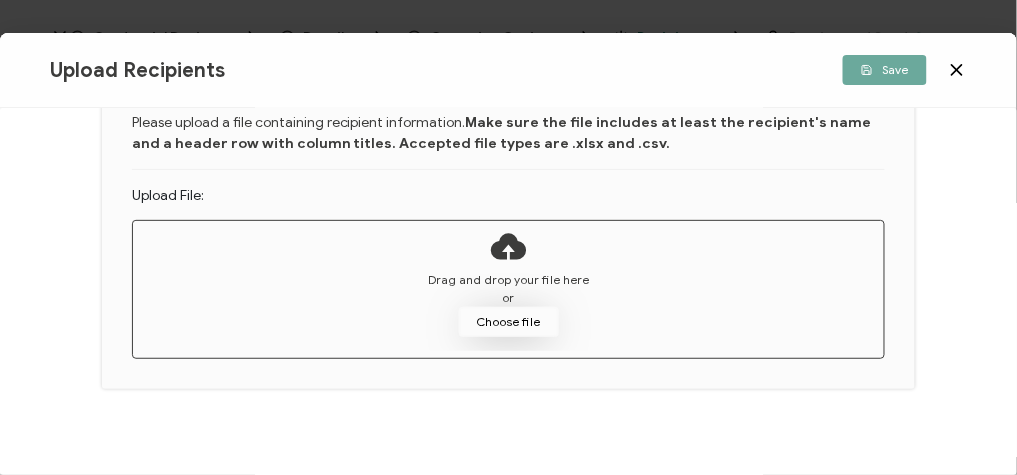 click on "Choose file" at bounding box center [509, 322] 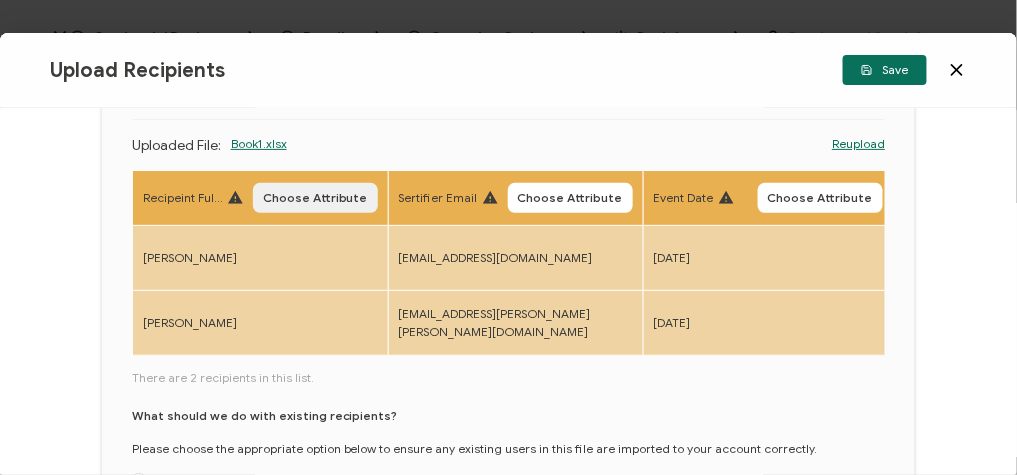 click on "Choose Attribute" at bounding box center (315, 198) 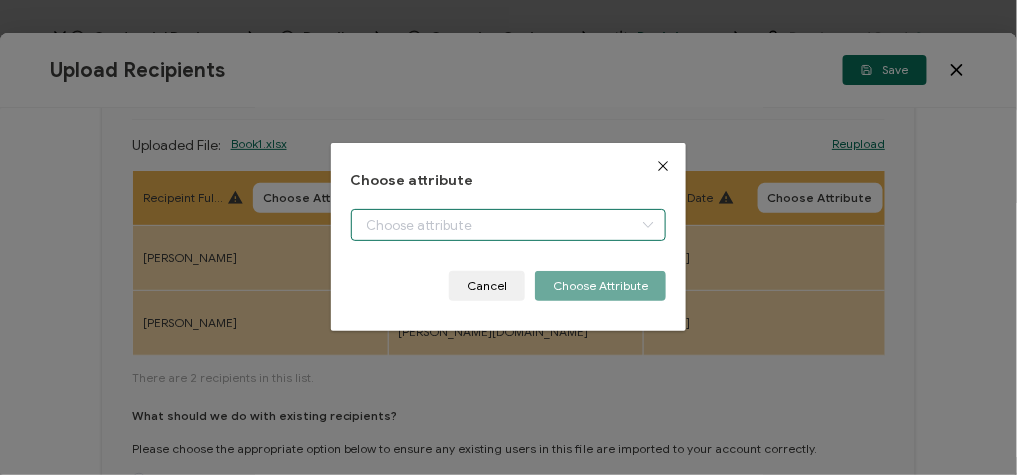 click at bounding box center [509, 225] 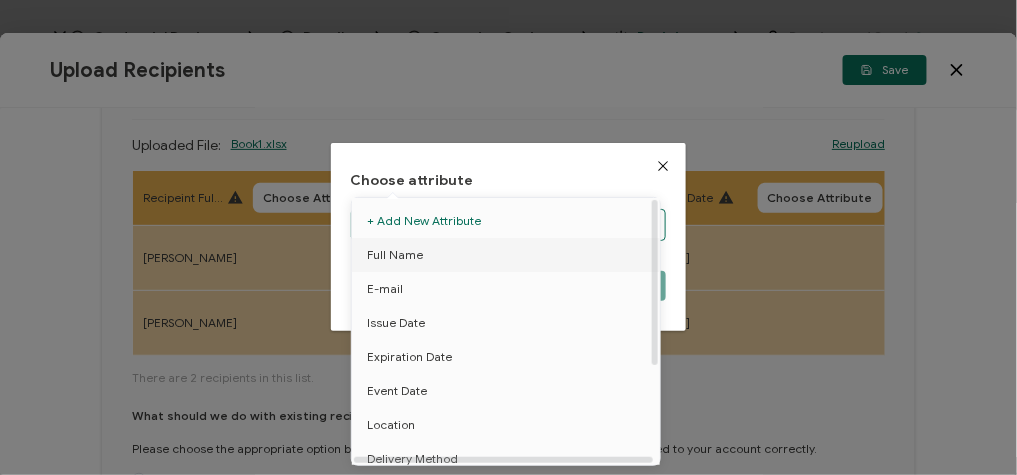 click on "Full Name" at bounding box center (395, 255) 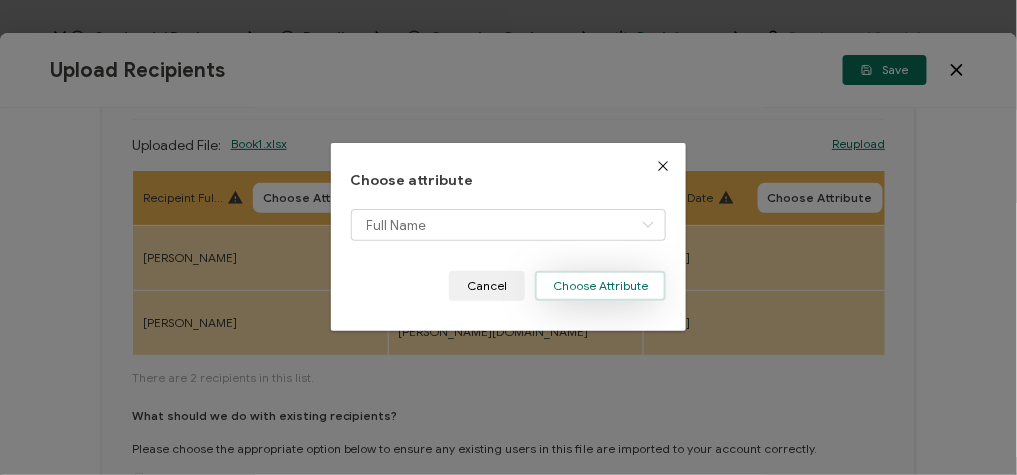 click on "Choose Attribute" at bounding box center (600, 286) 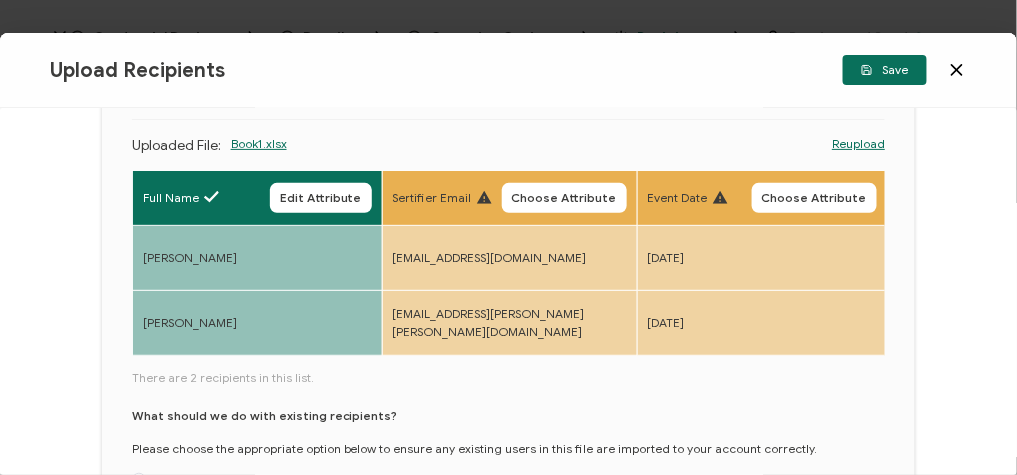 click on "Sertifier Email       Choose Attribute" at bounding box center [509, 198] 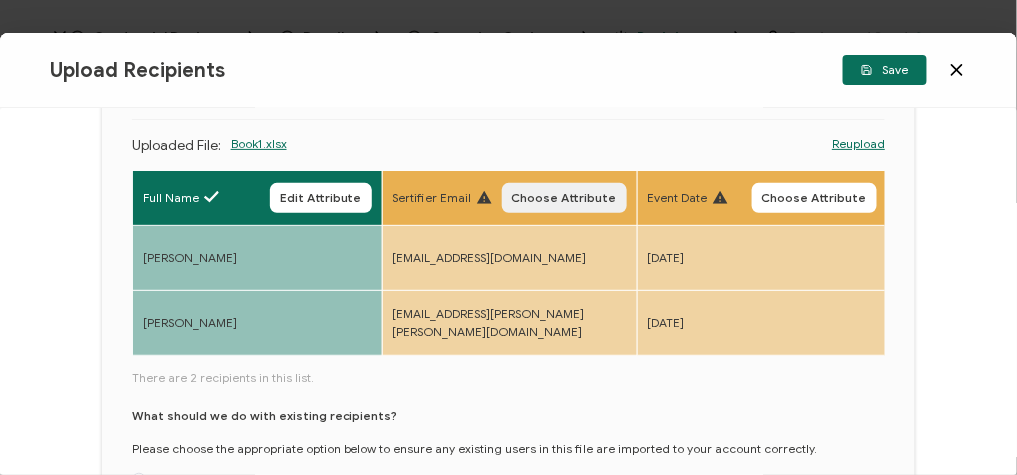 click on "Choose Attribute" at bounding box center [564, 198] 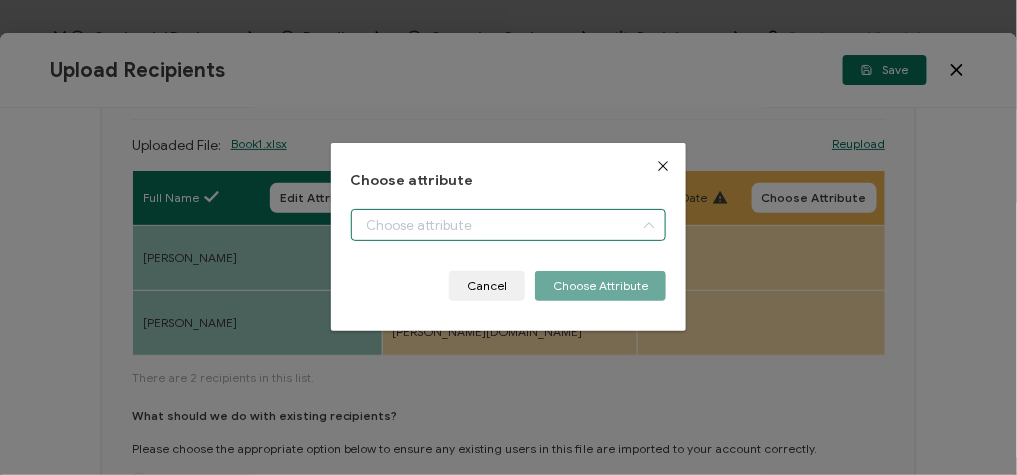 click on "Credential Designs       Details       Campaign Options       Recipients       Preview and Send
All changes saved
We save your content automatically as you keep working.
Changes are saved automatically. Any credentials sent from this campaign will update automatically. To undo modifications, re-edit the relevant element.
All changes saved
Last saved on [DATE] 05:16 PM
Recipients
Add Recipients
Continue
FULL NAME EMAIL Expiration Date   Issue Date   Event Date Location Delivery Method Field of Study" at bounding box center (508, 237) 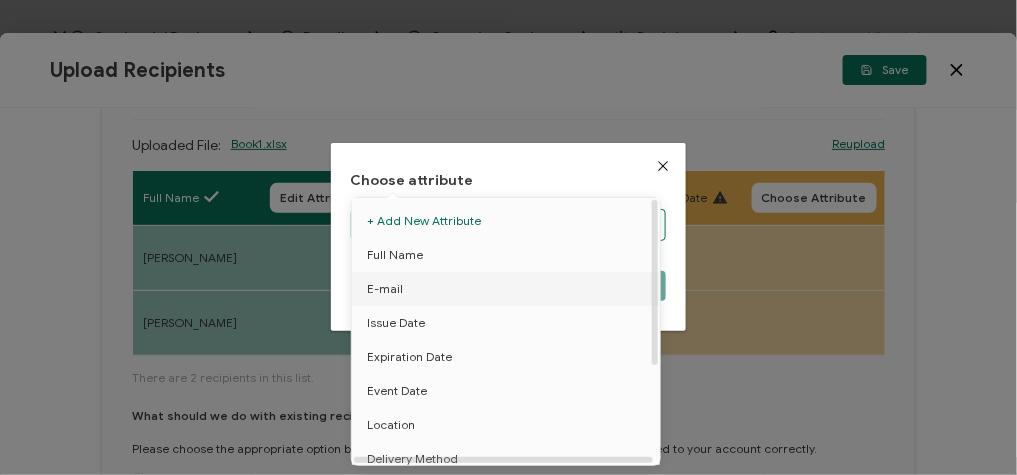 click on "E-mail" at bounding box center (509, 289) 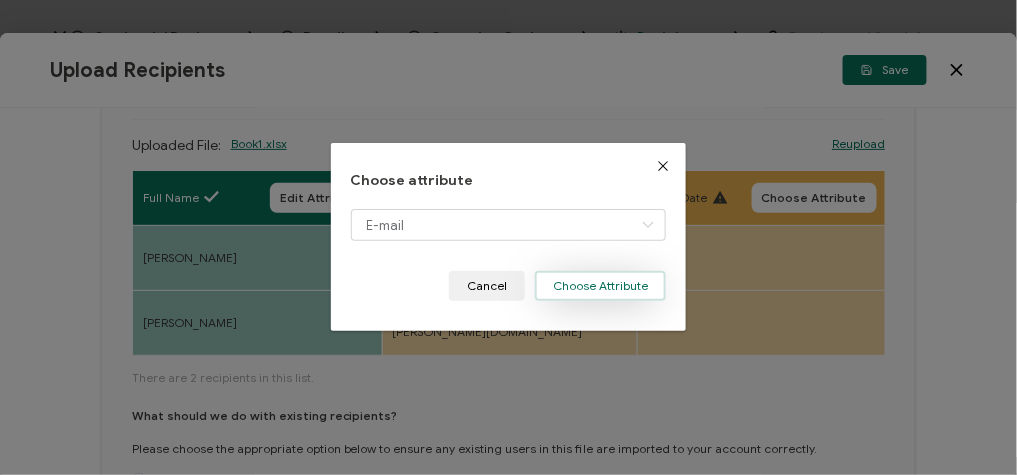 click on "Choose Attribute" at bounding box center (600, 286) 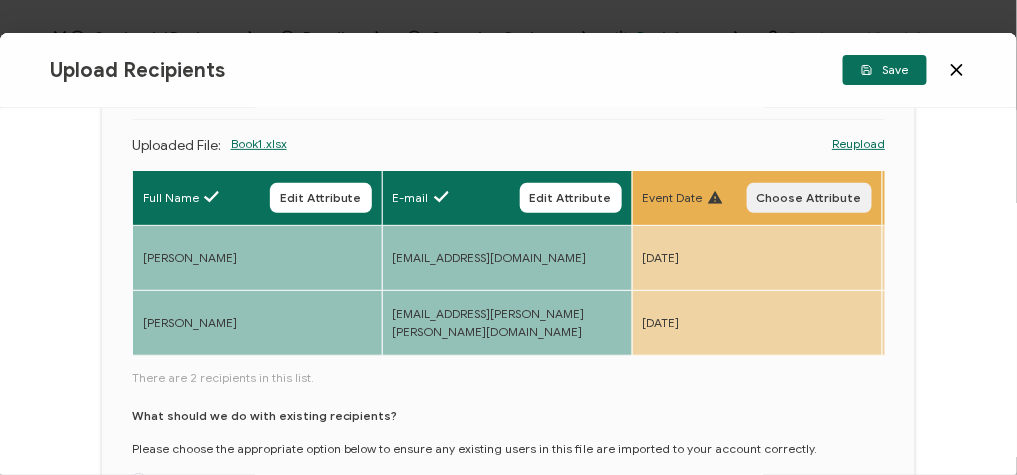 click on "Choose Attribute" at bounding box center [809, 198] 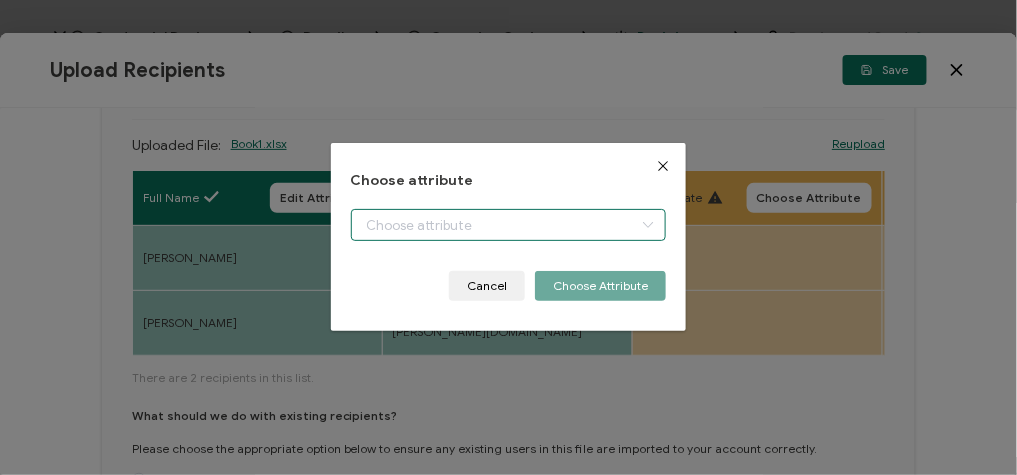 click on "Credential Designs       Details       Campaign Options       Recipients       Preview and Send
All changes saved
We save your content automatically as you keep working.
Changes are saved automatically. Any credentials sent from this campaign will update automatically. To undo modifications, re-edit the relevant element.
All changes saved
Last saved on [DATE] 05:16 PM
Recipients
Add Recipients
Continue
FULL NAME EMAIL Expiration Date   Issue Date   Event Date Location Delivery Method Field of Study" at bounding box center (508, 237) 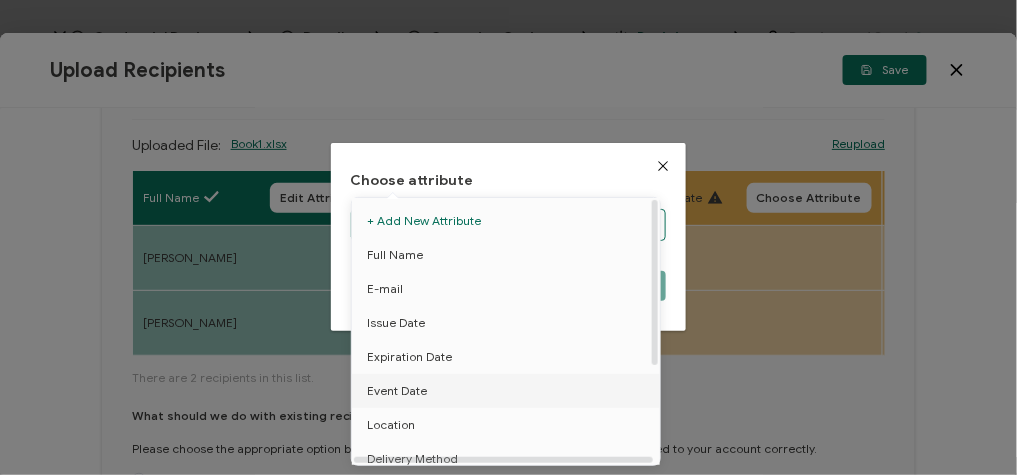 click on "Event Date" at bounding box center (397, 391) 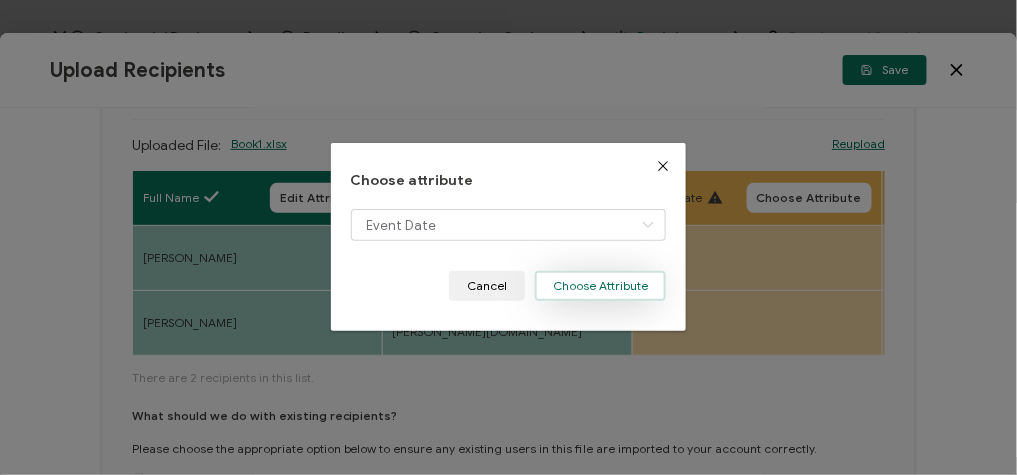 click on "Choose Attribute" at bounding box center [600, 286] 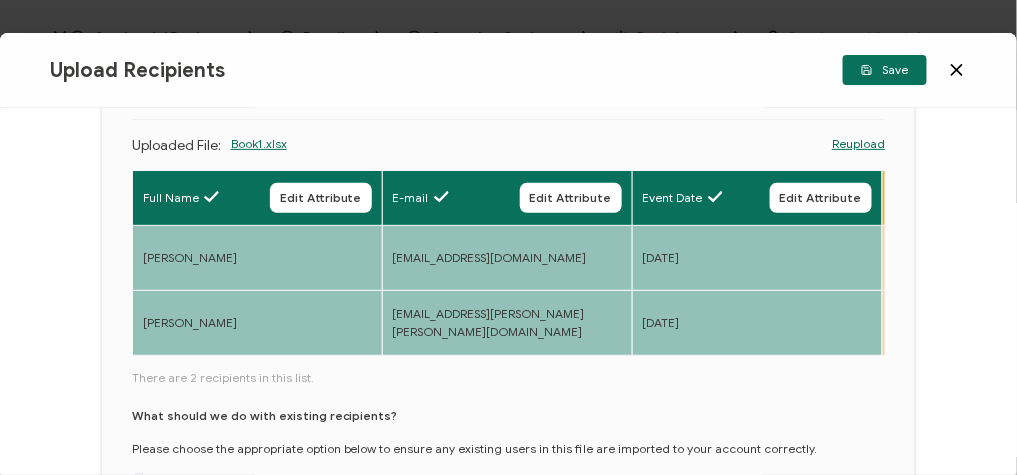drag, startPoint x: 188, startPoint y: 363, endPoint x: 213, endPoint y: 362, distance: 25.019993 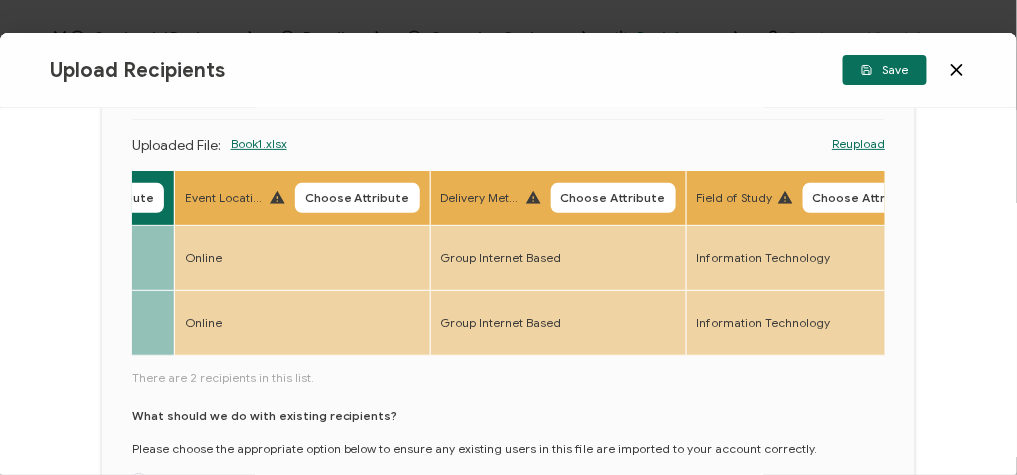 scroll, scrollTop: 0, scrollLeft: 698, axis: horizontal 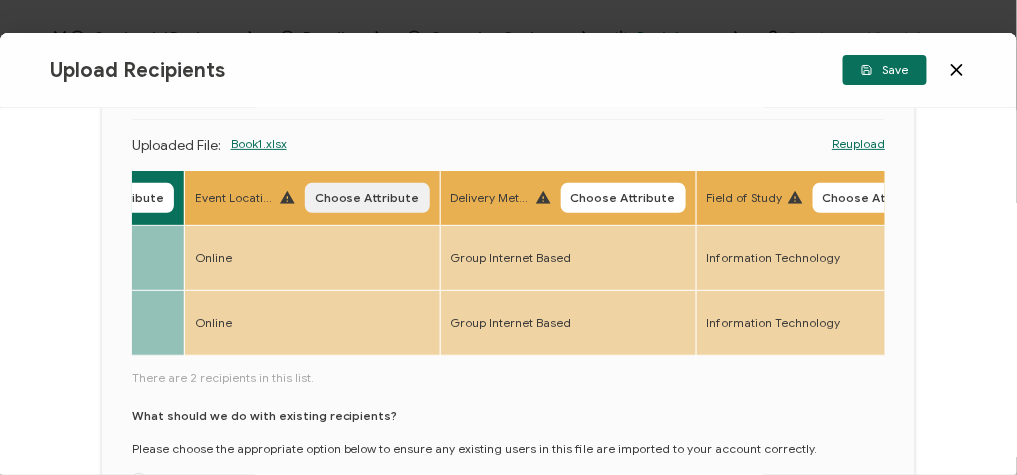 click on "Choose Attribute" at bounding box center [367, 198] 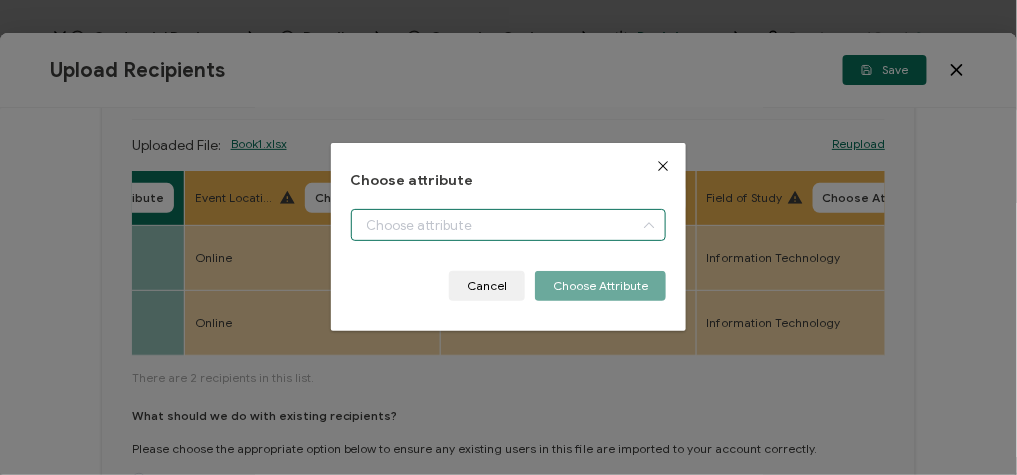 click at bounding box center [509, 225] 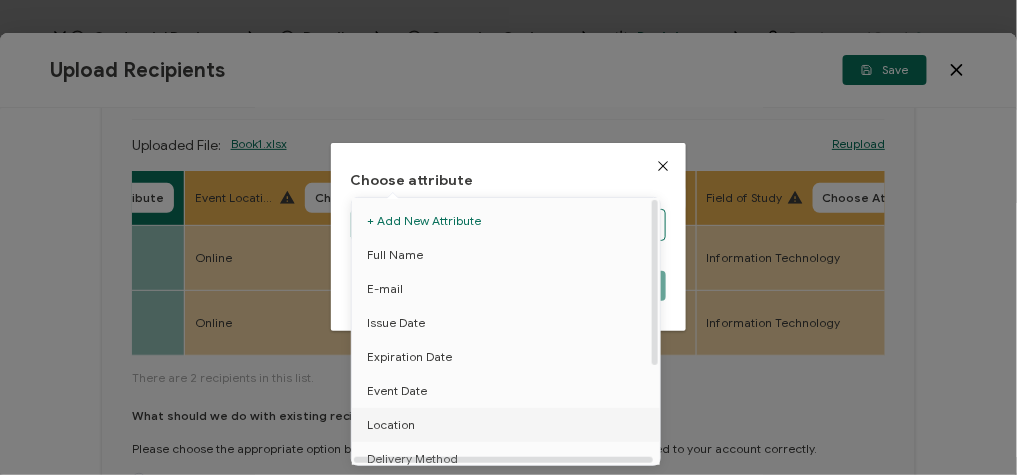 click on "Location" at bounding box center (509, 425) 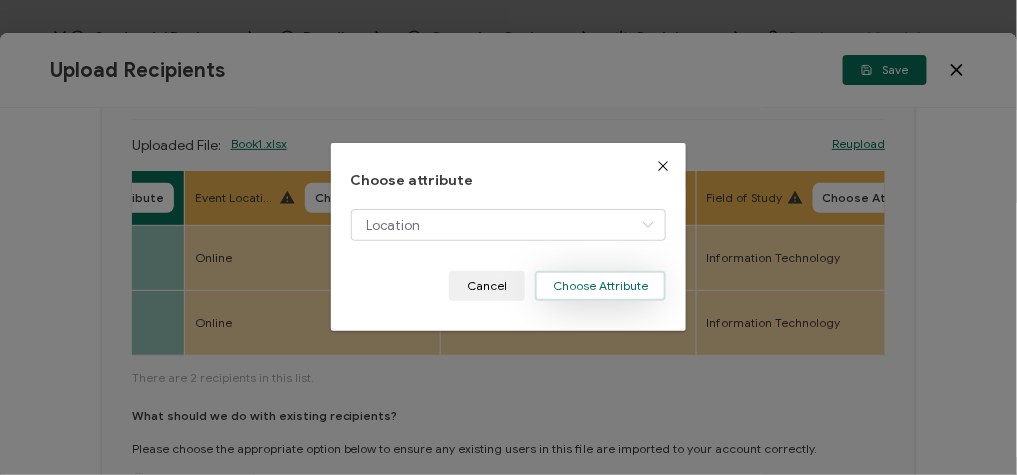 click on "Choose Attribute" at bounding box center (600, 286) 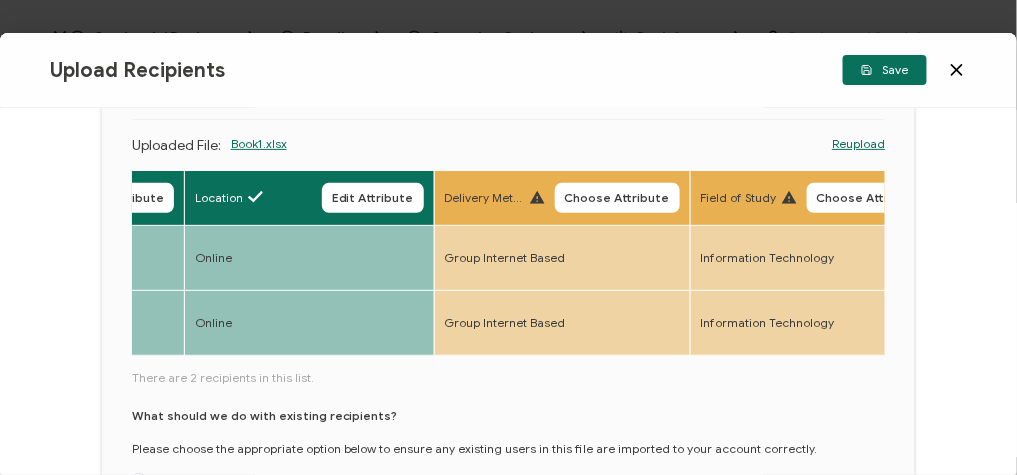 click on "Choose Attribute" at bounding box center [617, 198] 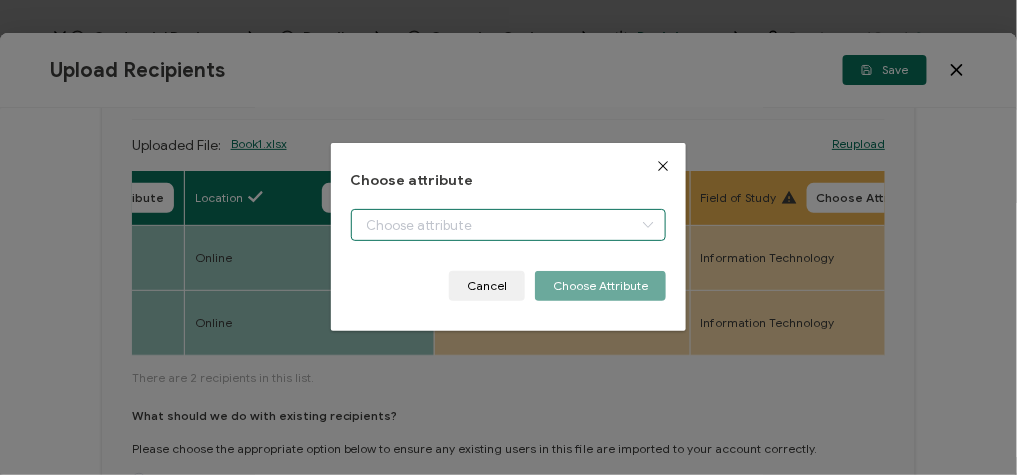 click on "Credential Designs       Details       Campaign Options       Recipients       Preview and Send
All changes saved
We save your content automatically as you keep working.
Changes are saved automatically. Any credentials sent from this campaign will update automatically. To undo modifications, re-edit the relevant element.
All changes saved
Last saved on [DATE] 05:16 PM
Recipients
Add Recipients
Continue
FULL NAME EMAIL Expiration Date   Issue Date   Event Date Location Delivery Method Field of Study" at bounding box center [508, 237] 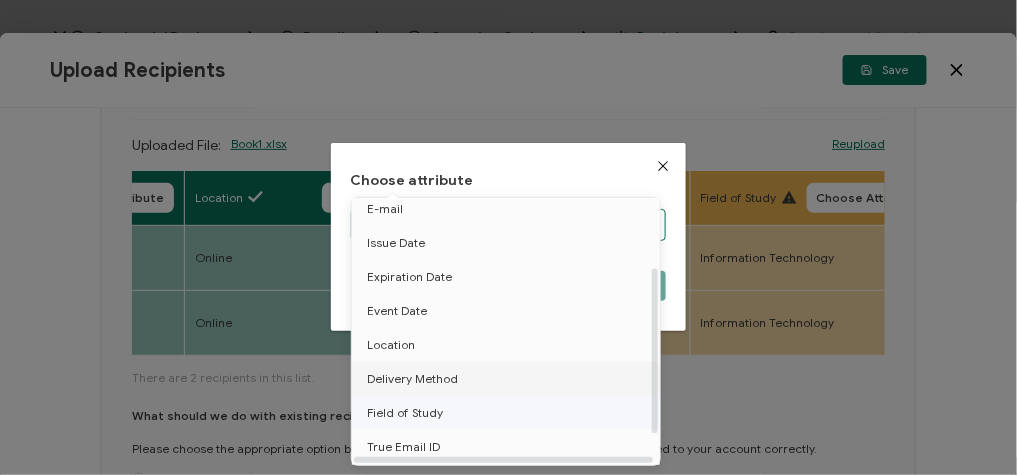 scroll, scrollTop: 155, scrollLeft: 0, axis: vertical 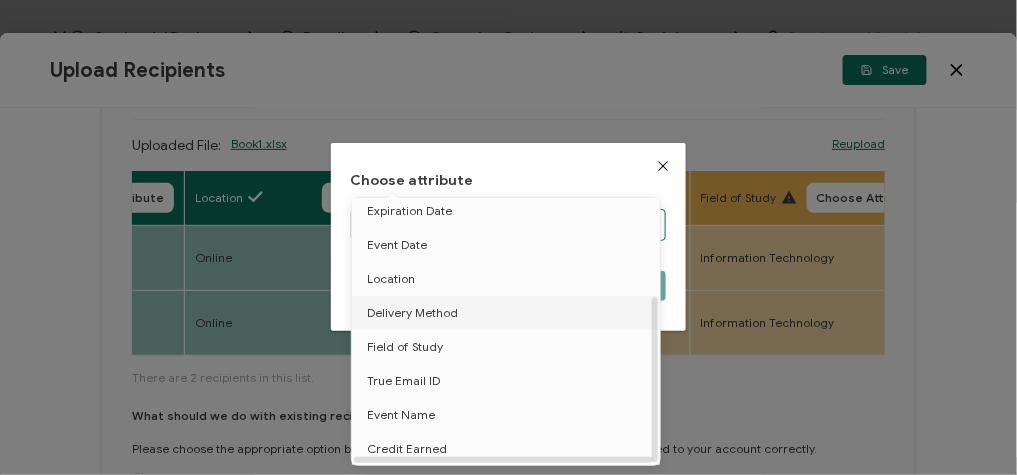 click on "Delivery Method" at bounding box center [412, 313] 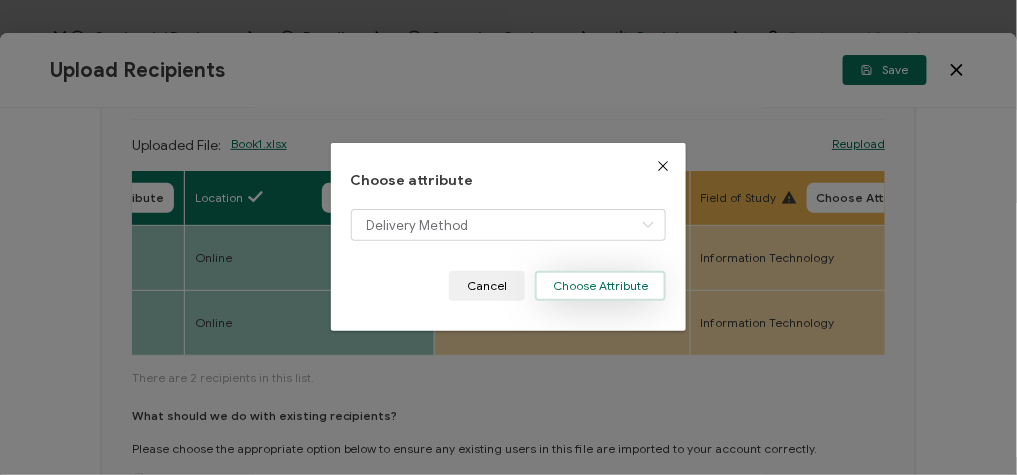 click on "Choose Attribute" at bounding box center (600, 286) 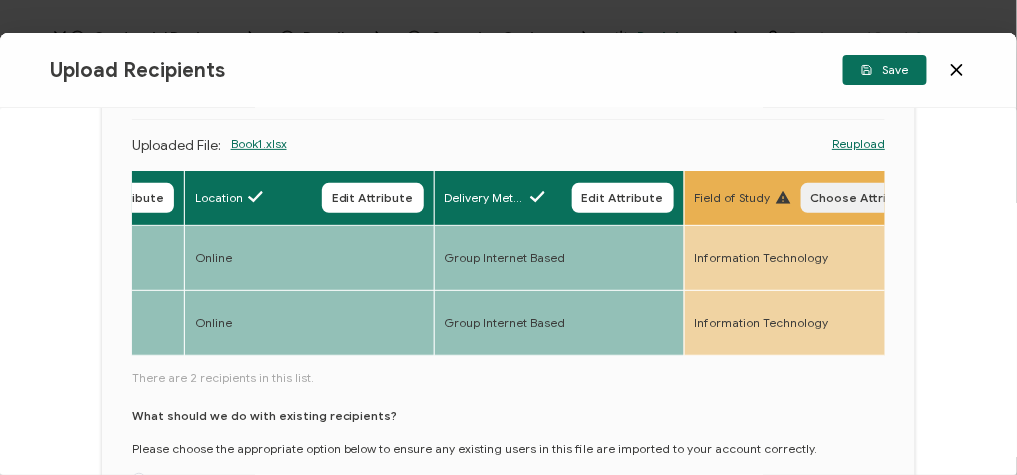 click on "Choose Attribute" at bounding box center [863, 198] 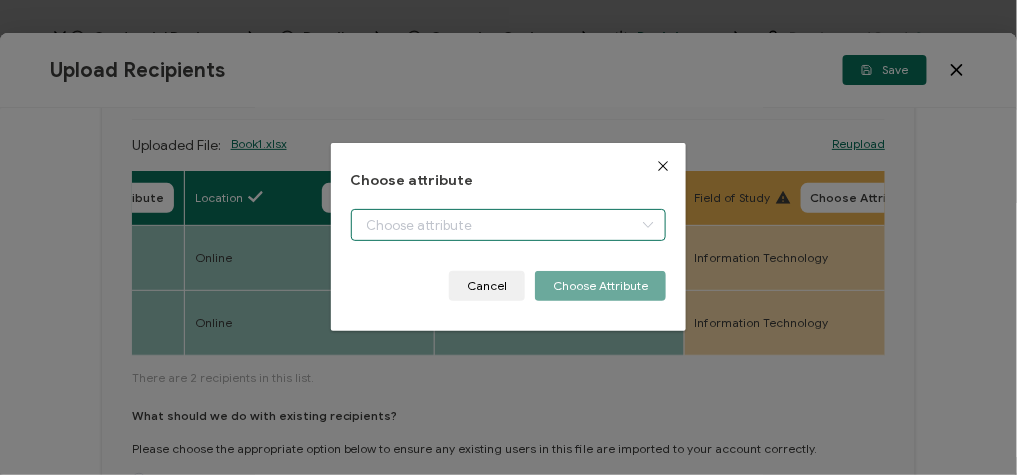 click on "Credential Designs       Details       Campaign Options       Recipients       Preview and Send
All changes saved
We save your content automatically as you keep working.
Changes are saved automatically. Any credentials sent from this campaign will update automatically. To undo modifications, re-edit the relevant element.
All changes saved
Last saved on [DATE] 05:16 PM
Recipients
Add Recipients
Continue
FULL NAME EMAIL Expiration Date   Issue Date   Event Date Location Delivery Method Field of Study" at bounding box center (508, 237) 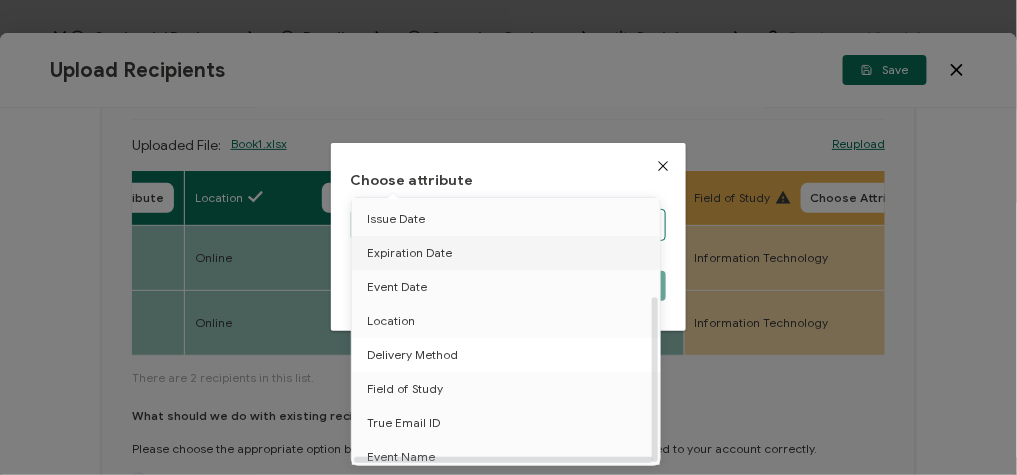 scroll, scrollTop: 155, scrollLeft: 0, axis: vertical 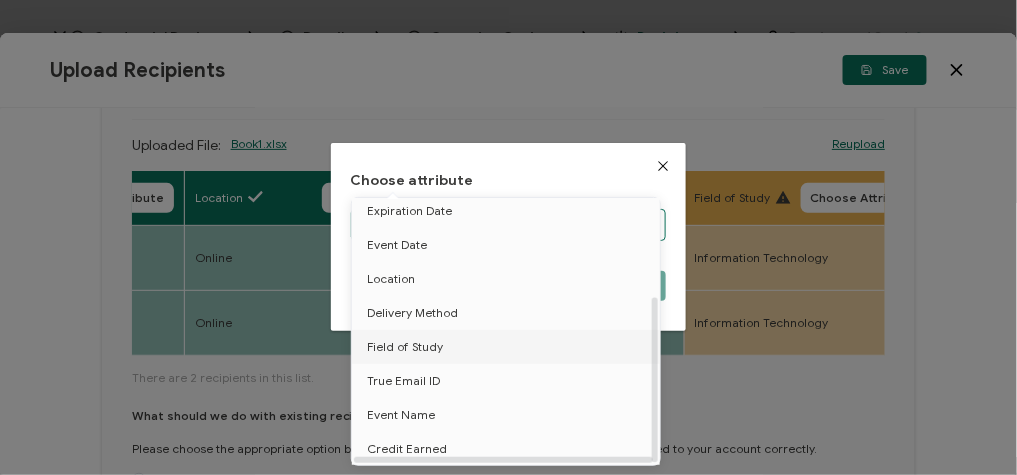 click on "Field of Study" at bounding box center (509, 347) 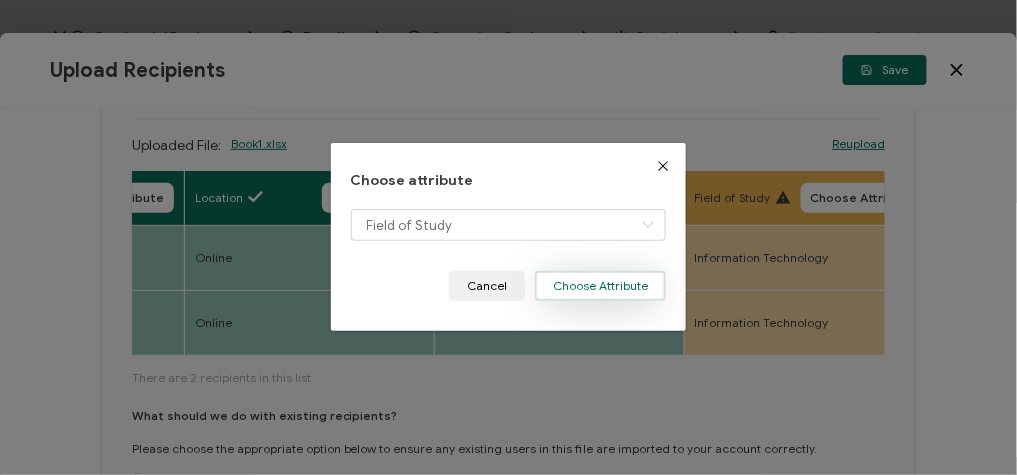 click on "Choose Attribute" at bounding box center [600, 286] 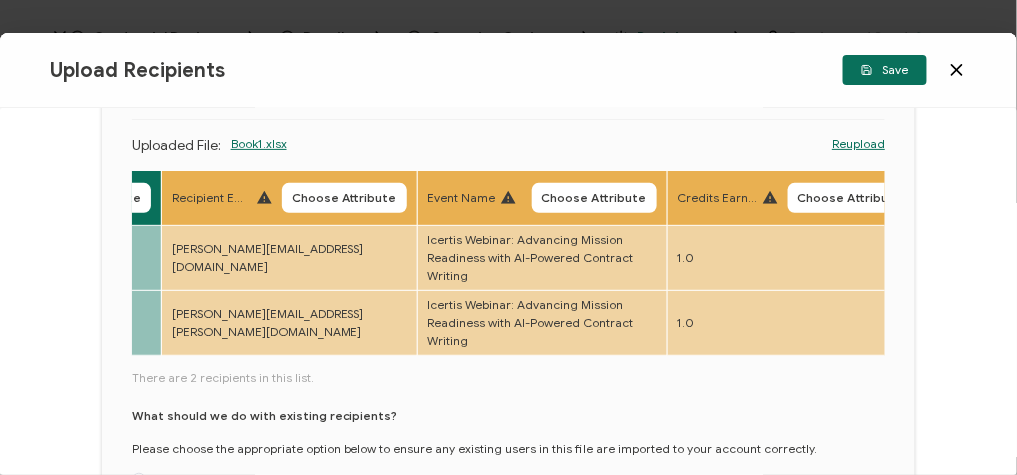 scroll, scrollTop: 0, scrollLeft: 1302, axis: horizontal 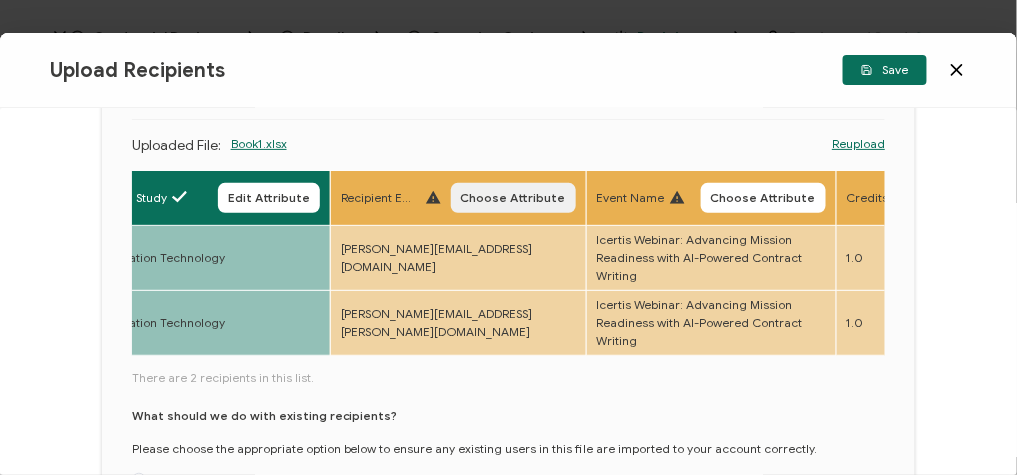 click on "Choose Attribute" at bounding box center (513, 198) 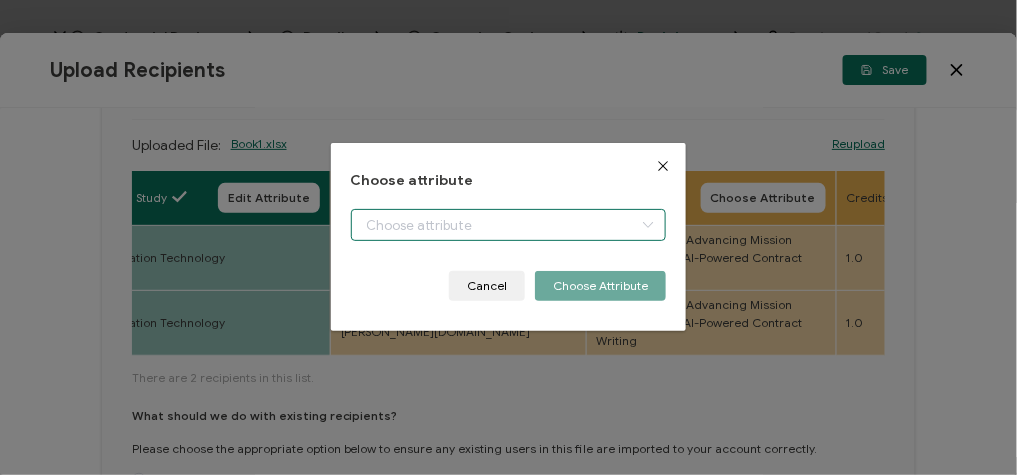 click at bounding box center [509, 225] 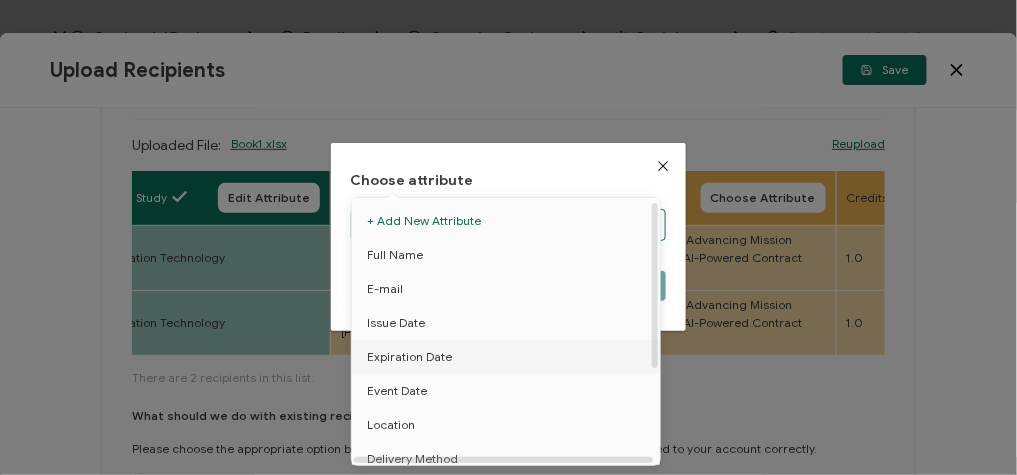 scroll, scrollTop: 155, scrollLeft: 0, axis: vertical 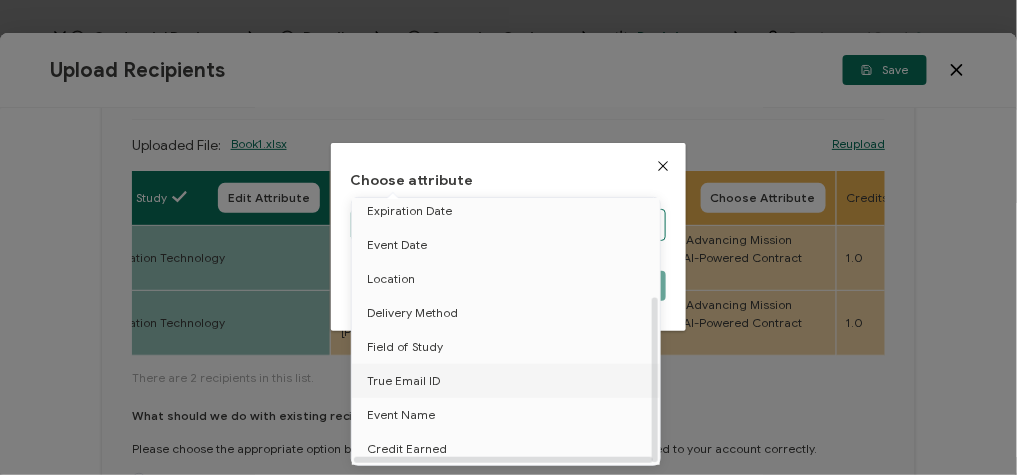 click on "True Email ID" at bounding box center [509, 381] 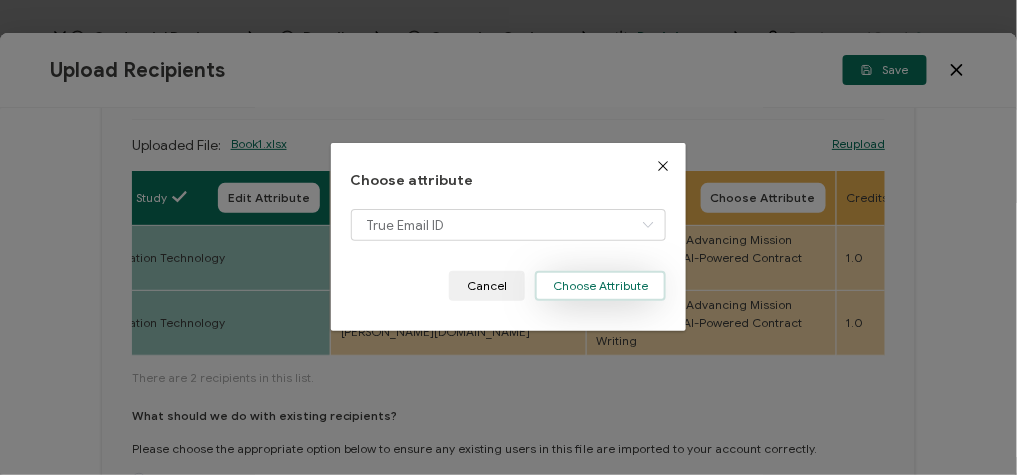 click on "Choose Attribute" at bounding box center [600, 286] 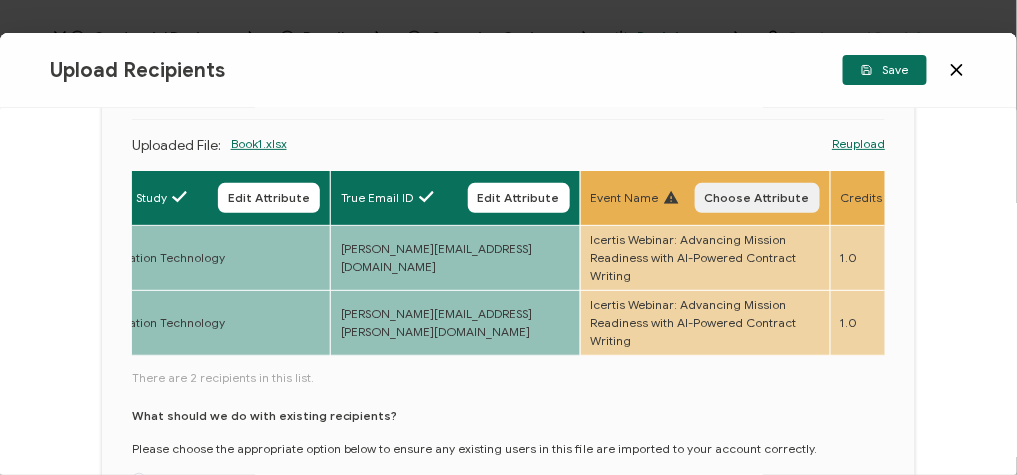 click on "Choose Attribute" at bounding box center [757, 198] 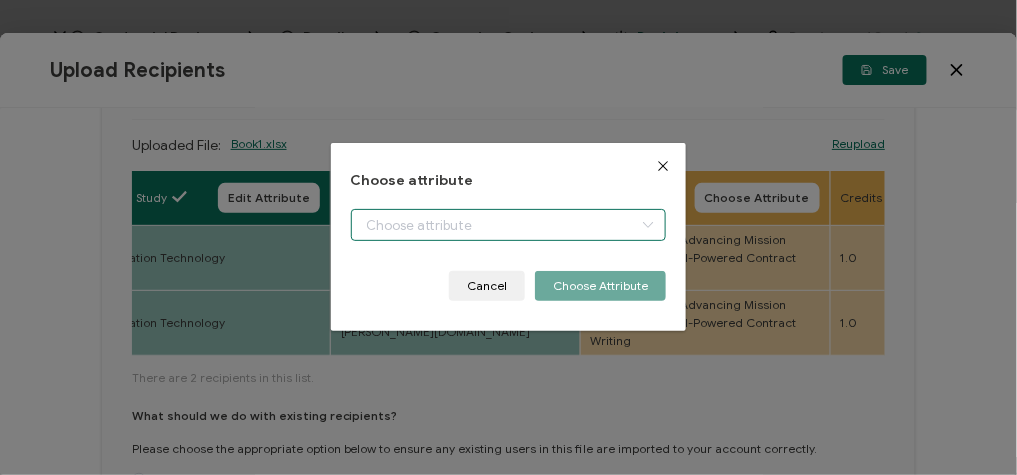 click on "Credential Designs       Details       Campaign Options       Recipients       Preview and Send
All changes saved
We save your content automatically as you keep working.
Changes are saved automatically. Any credentials sent from this campaign will update automatically. To undo modifications, re-edit the relevant element.
All changes saved
Last saved on [DATE] 05:16 PM
Recipients
Add Recipients
Continue
FULL NAME EMAIL Expiration Date   Issue Date   Event Date Location Delivery Method Field of Study" at bounding box center (508, 237) 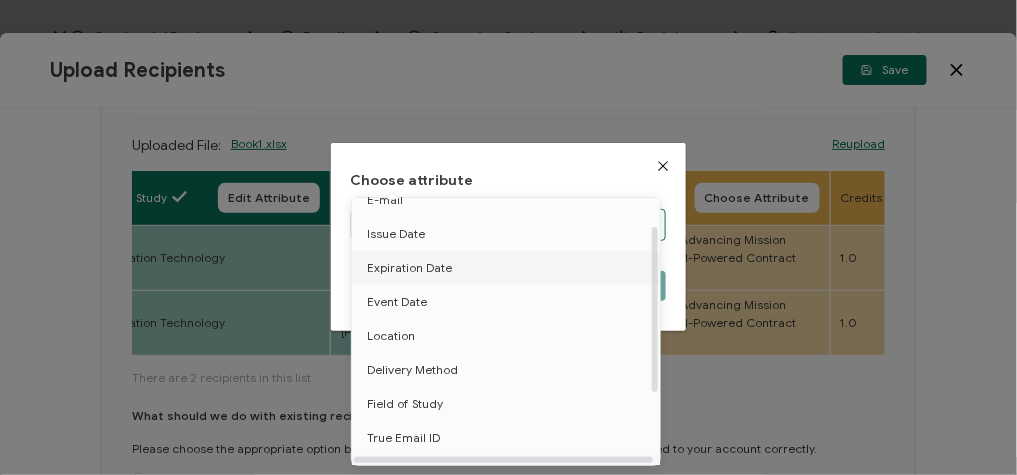 scroll, scrollTop: 155, scrollLeft: 0, axis: vertical 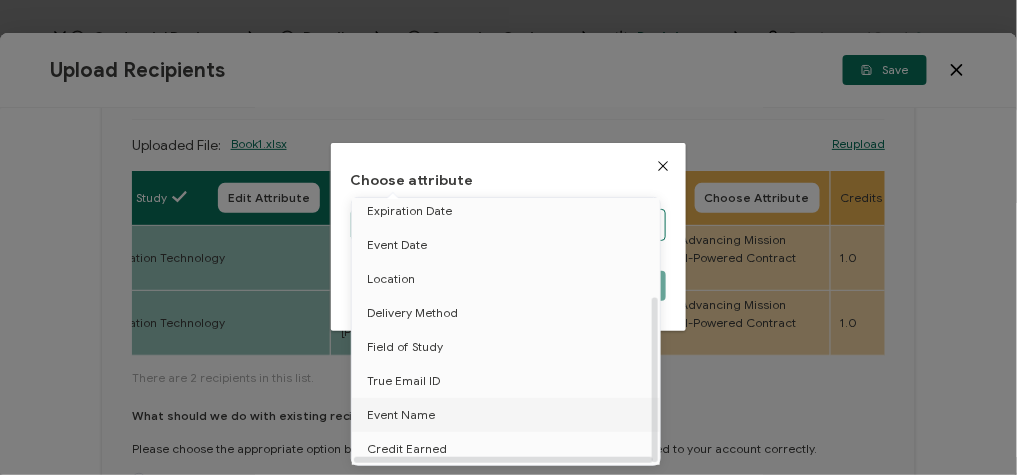 click on "Event Name" at bounding box center (509, 415) 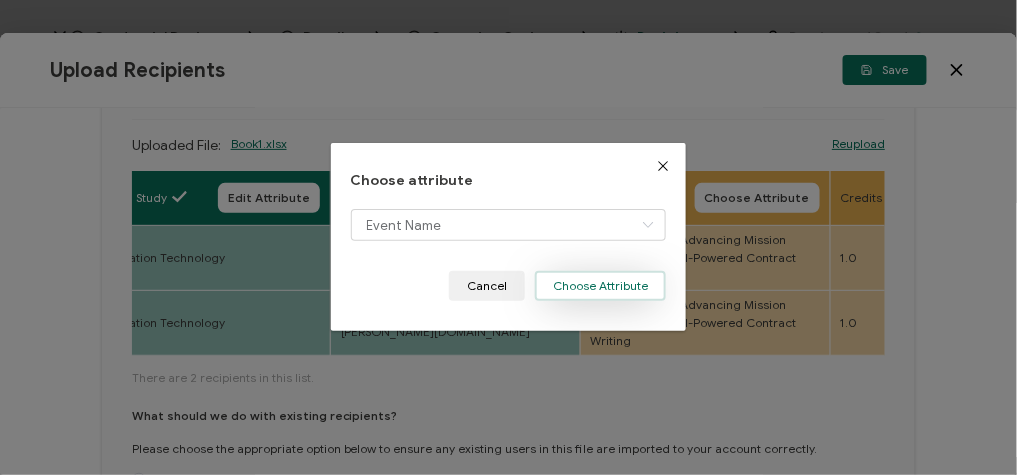 click on "Choose Attribute" at bounding box center (600, 286) 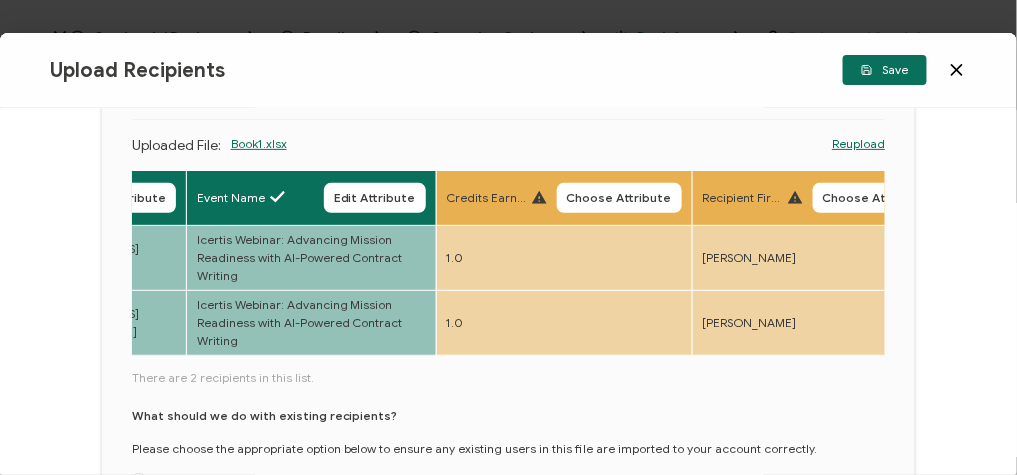 scroll, scrollTop: 0, scrollLeft: 1731, axis: horizontal 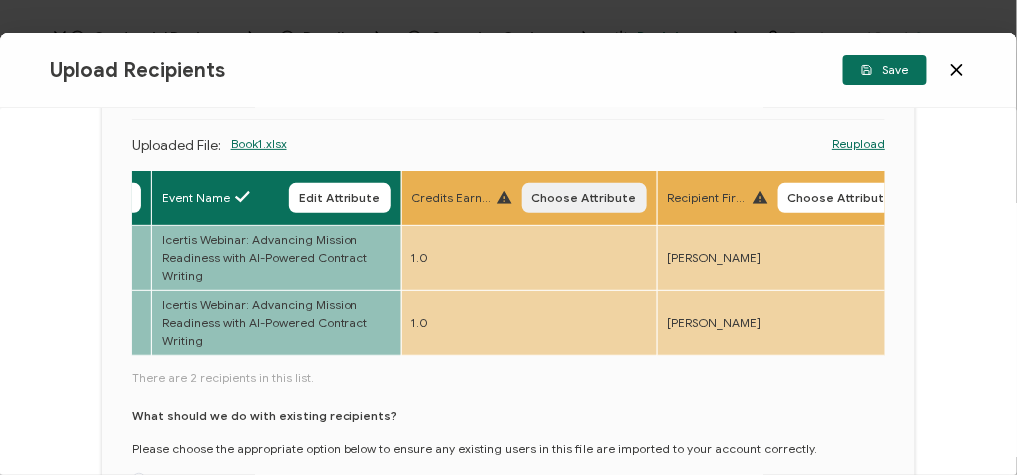 click on "Choose Attribute" at bounding box center [584, 198] 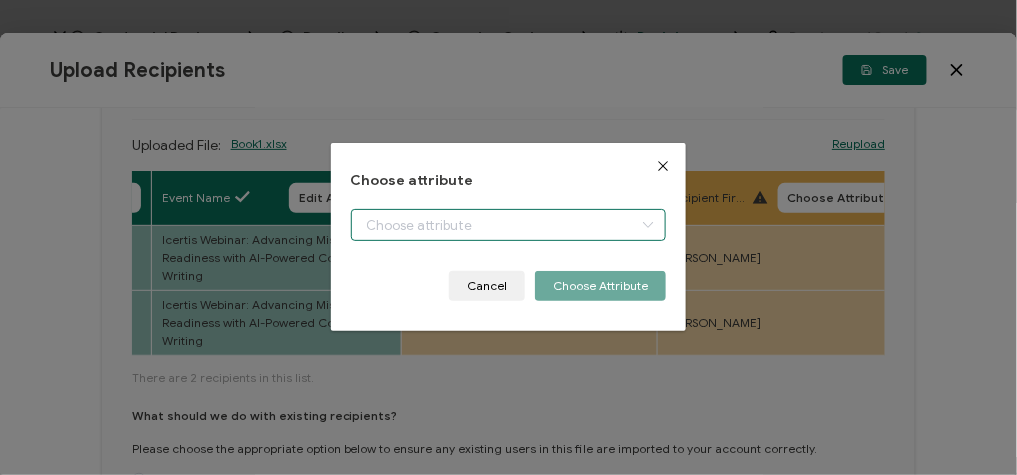 click on "Credential Designs       Details       Campaign Options       Recipients       Preview and Send
All changes saved
We save your content automatically as you keep working.
Changes are saved automatically. Any credentials sent from this campaign will update automatically. To undo modifications, re-edit the relevant element.
All changes saved
Last saved on [DATE] 05:16 PM
Recipients
Add Recipients
Continue
FULL NAME EMAIL Expiration Date   Issue Date   Event Date Location Delivery Method Field of Study" at bounding box center (508, 237) 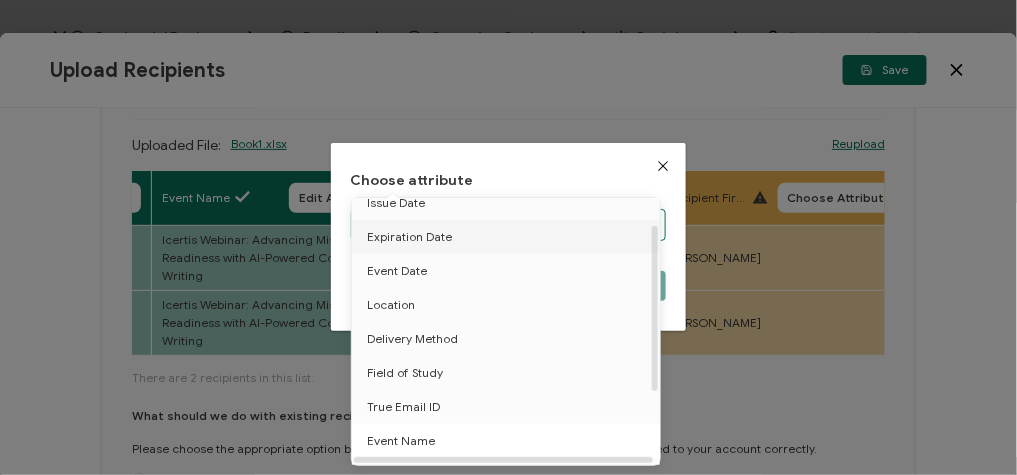 scroll, scrollTop: 155, scrollLeft: 0, axis: vertical 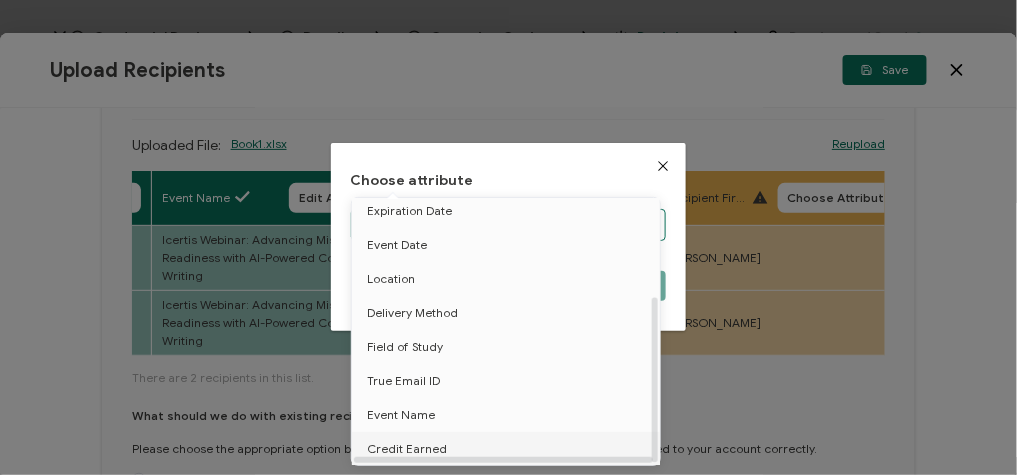 click on "Credit Earned" at bounding box center (509, 449) 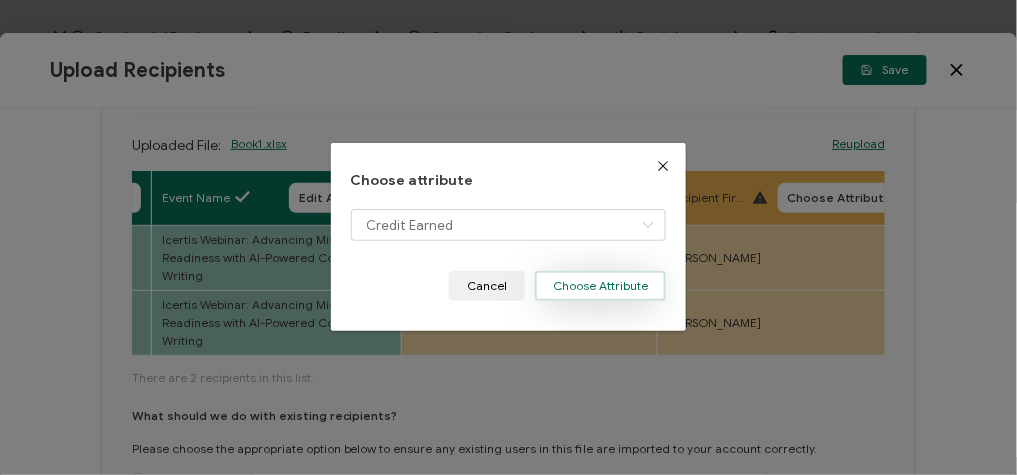 click on "Choose Attribute" at bounding box center (600, 286) 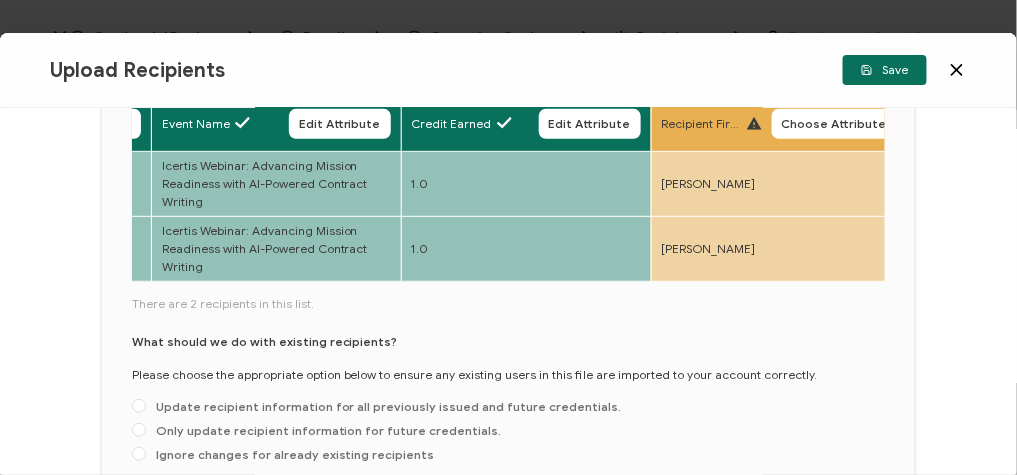 scroll, scrollTop: 240, scrollLeft: 0, axis: vertical 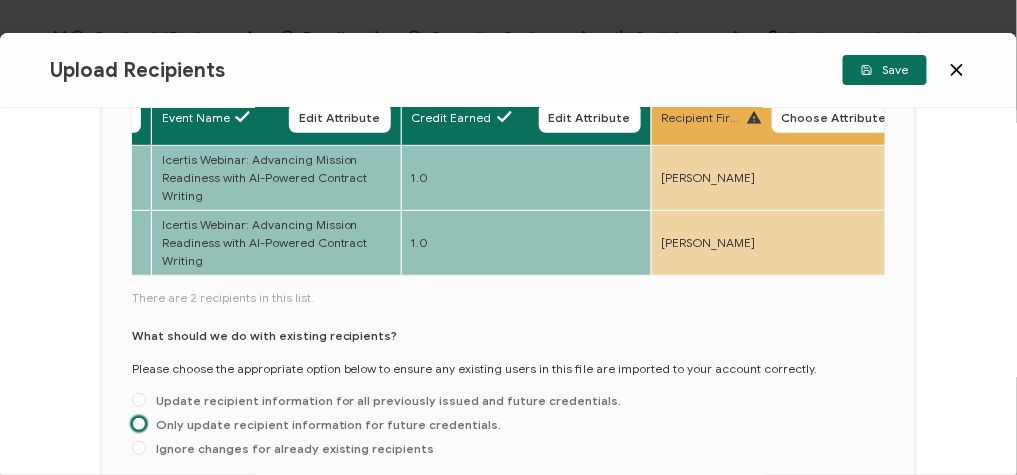 click at bounding box center (139, 424) 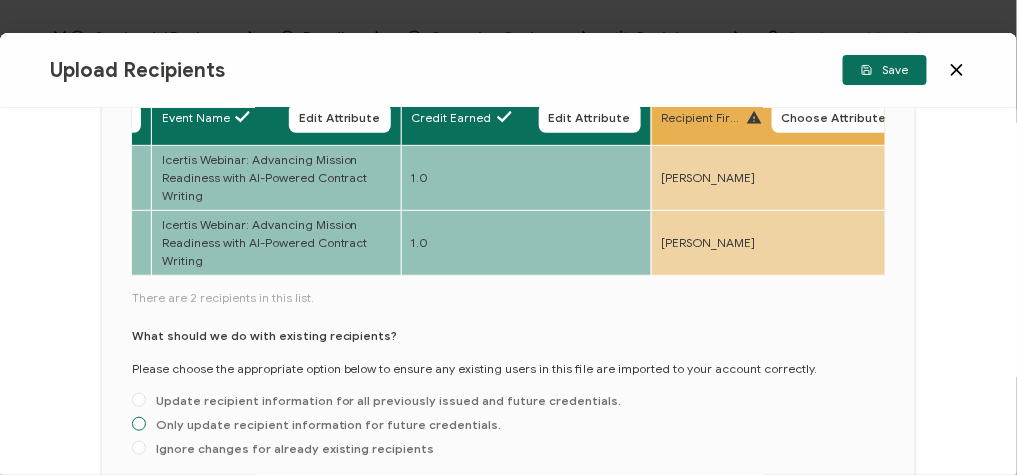 click on "Only update recipient information for future credentials." at bounding box center [139, 425] 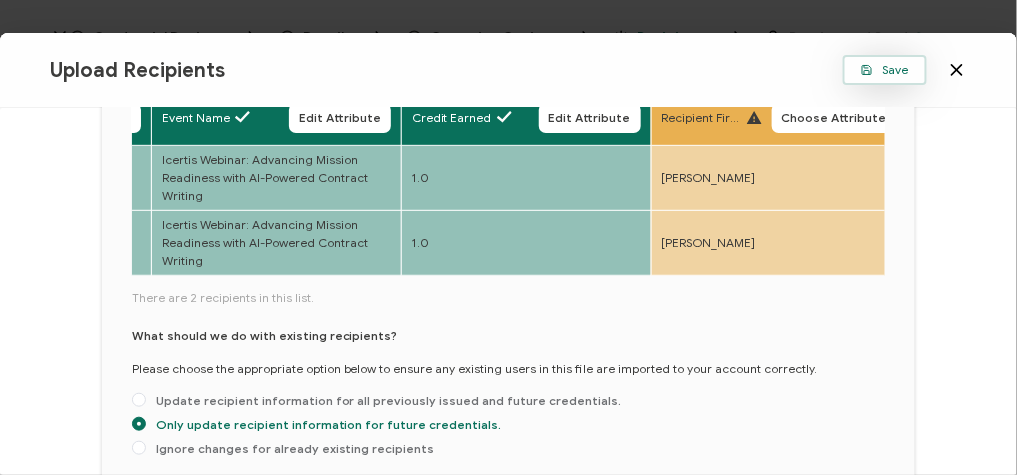 click on "Save" at bounding box center (885, 70) 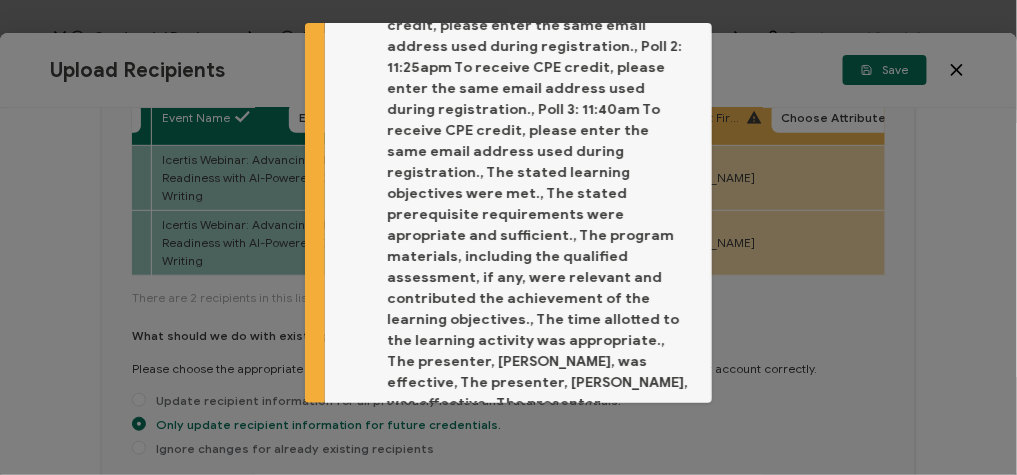 scroll, scrollTop: 289, scrollLeft: 0, axis: vertical 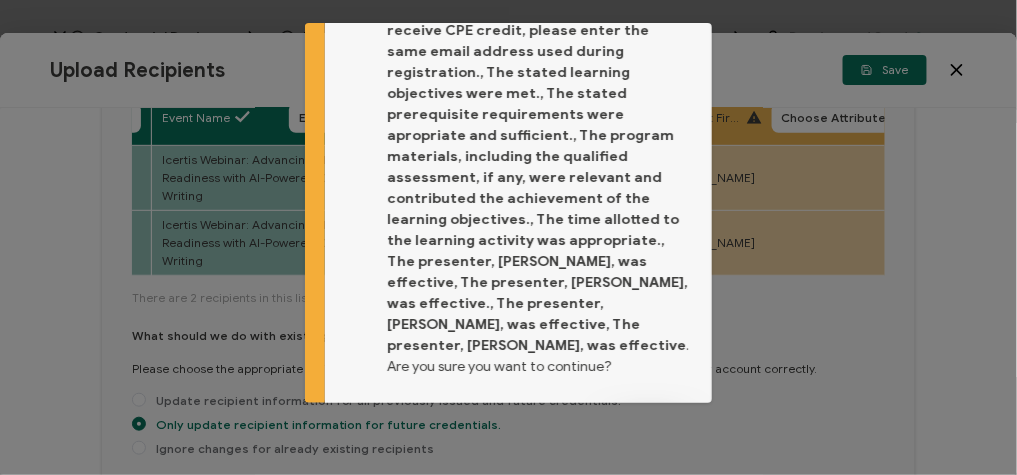 click on "Proceed" at bounding box center [650, 432] 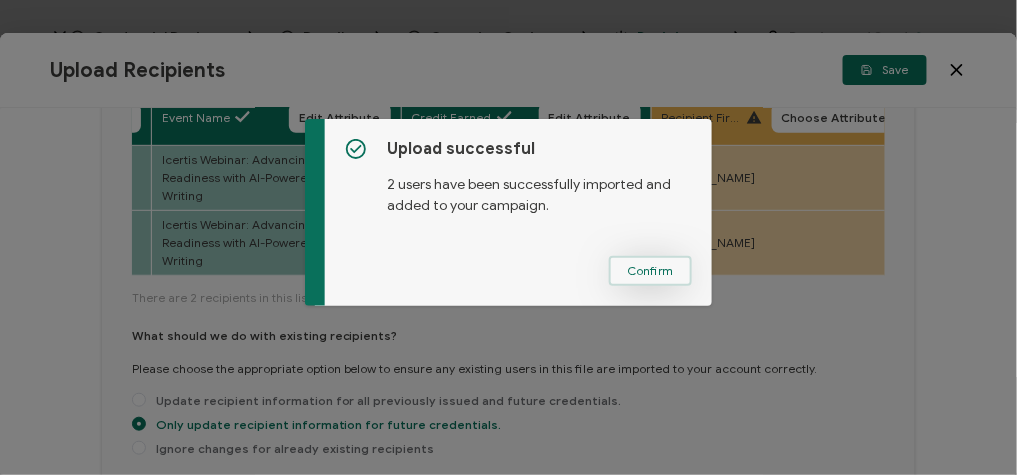 click on "Confirm" at bounding box center (650, 271) 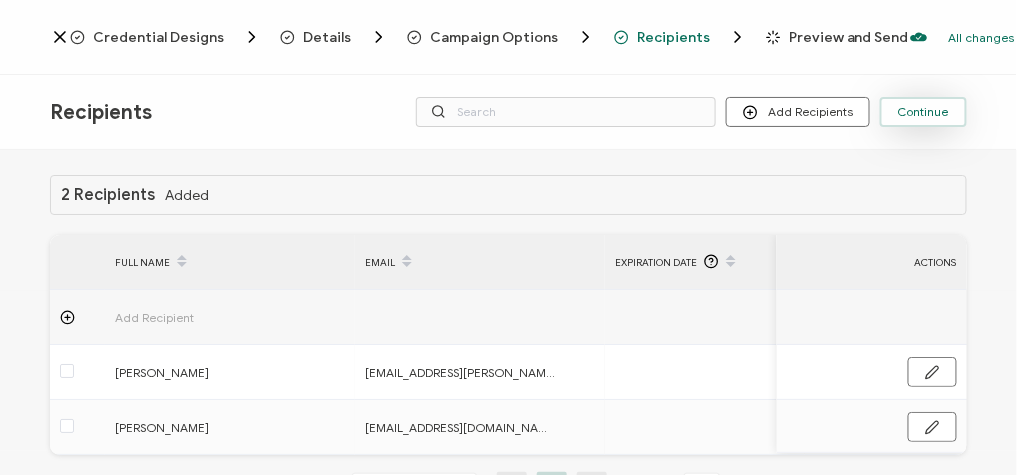 click on "Continue" at bounding box center [923, 112] 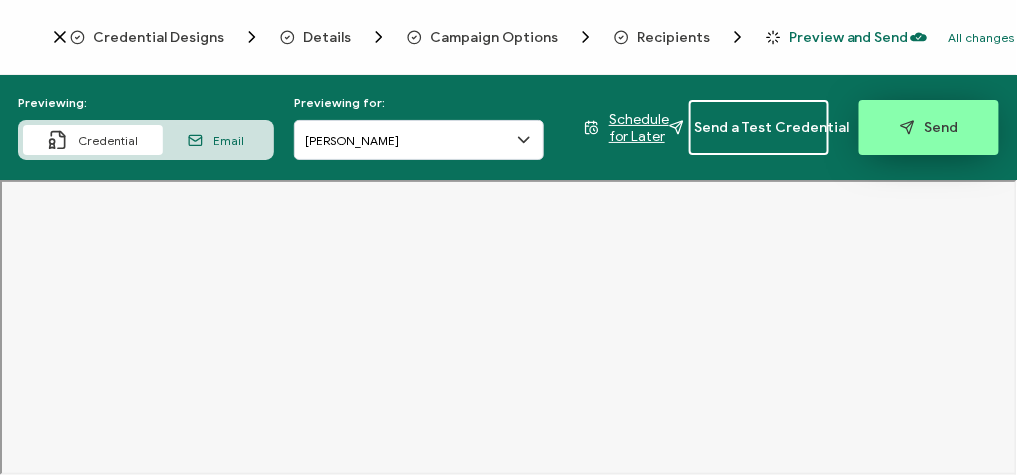 click on "Send" at bounding box center [929, 127] 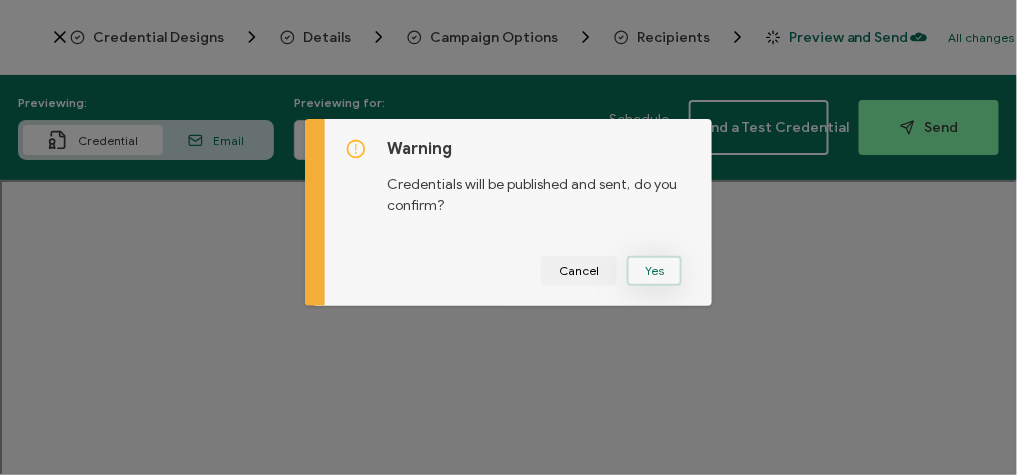 click on "Yes" at bounding box center (654, 271) 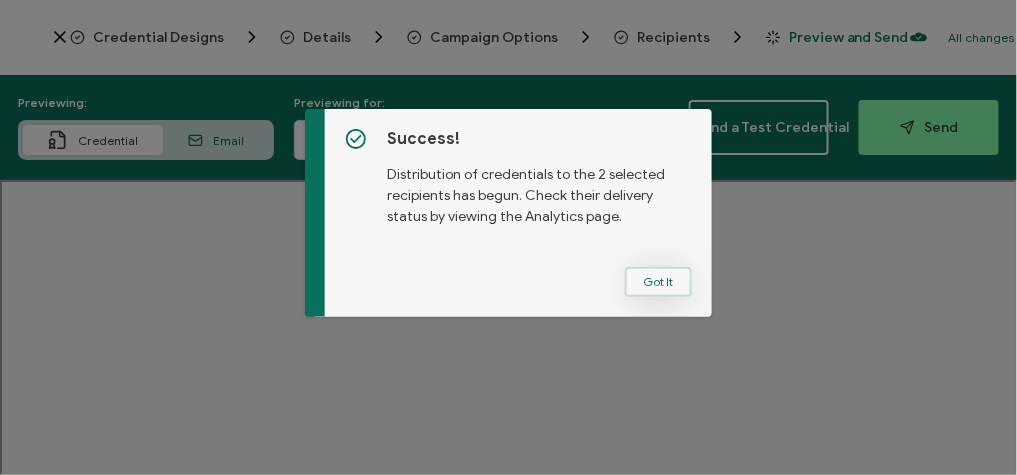 click on "Got It" at bounding box center [658, 282] 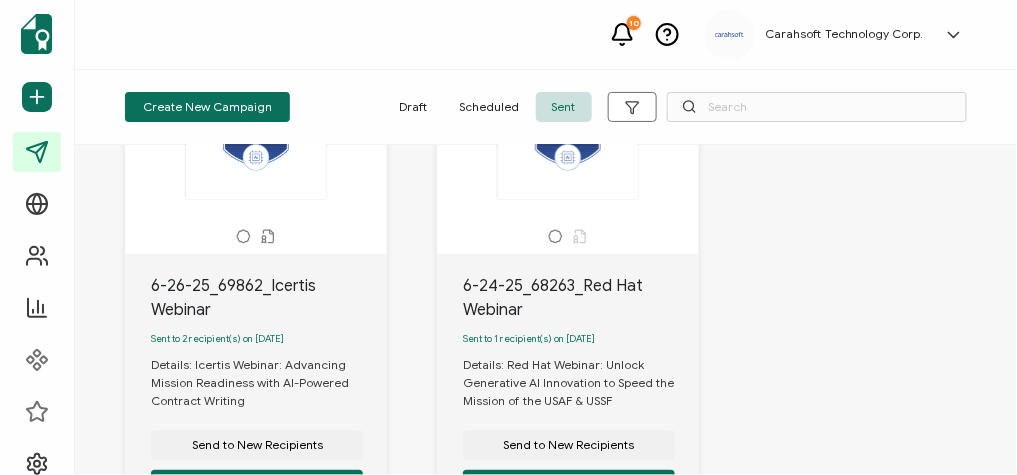 scroll, scrollTop: 240, scrollLeft: 0, axis: vertical 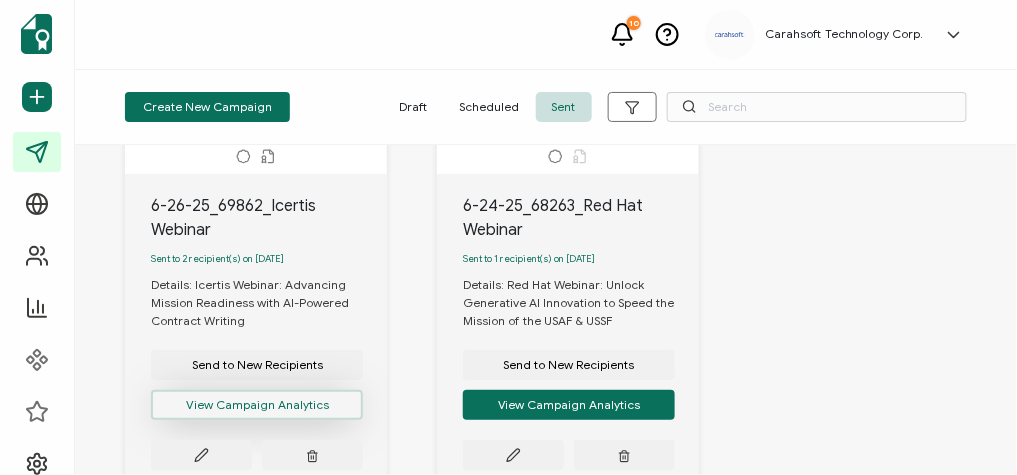 click on "View Campaign Analytics" at bounding box center [257, 405] 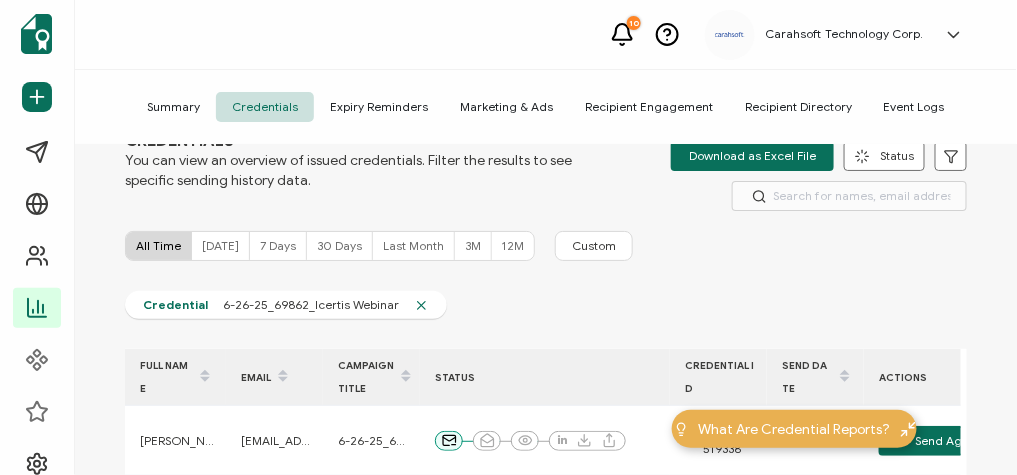 scroll, scrollTop: 80, scrollLeft: 0, axis: vertical 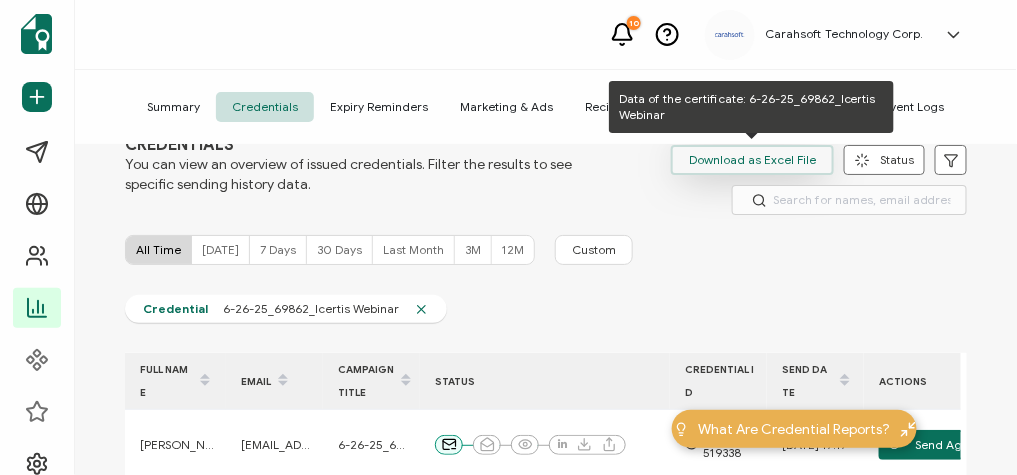 click on "Download as Excel File" at bounding box center (752, 160) 